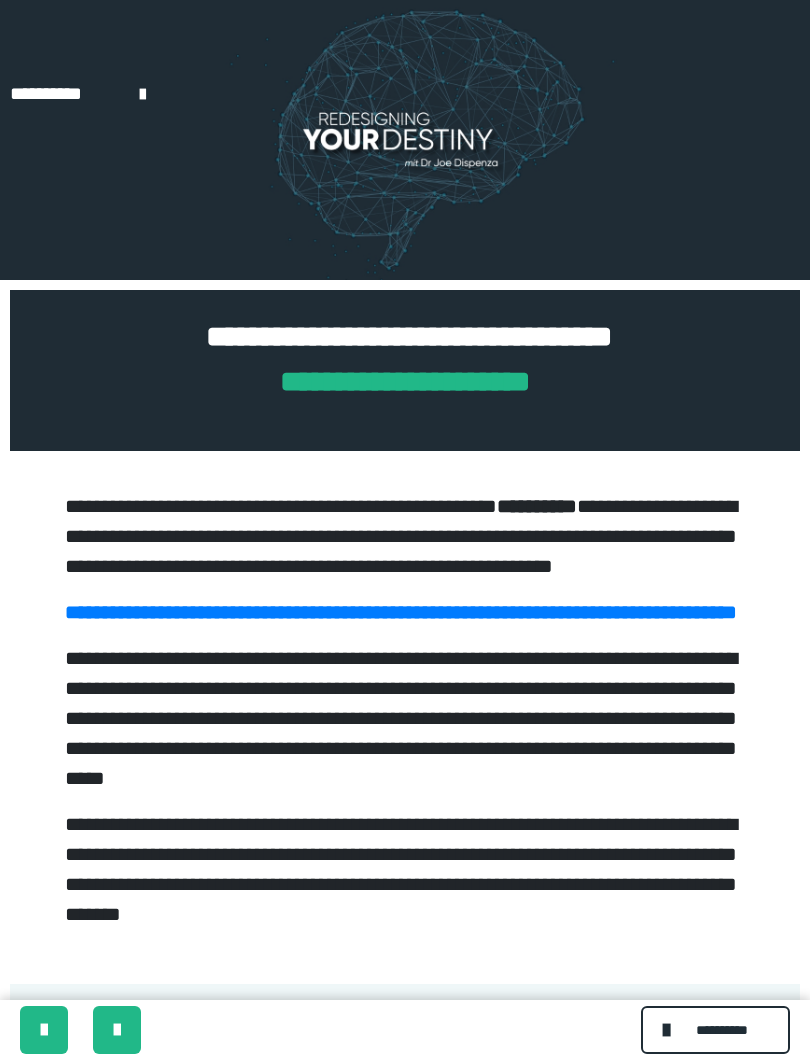 scroll, scrollTop: 708, scrollLeft: 0, axis: vertical 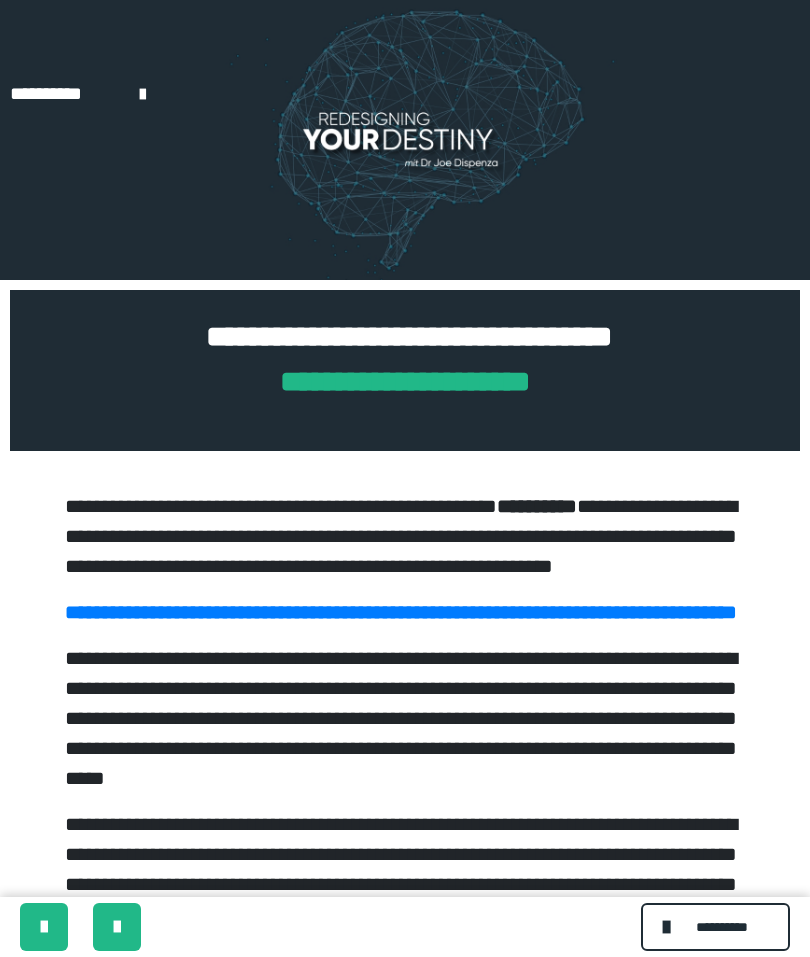 click at bounding box center (44, 927) 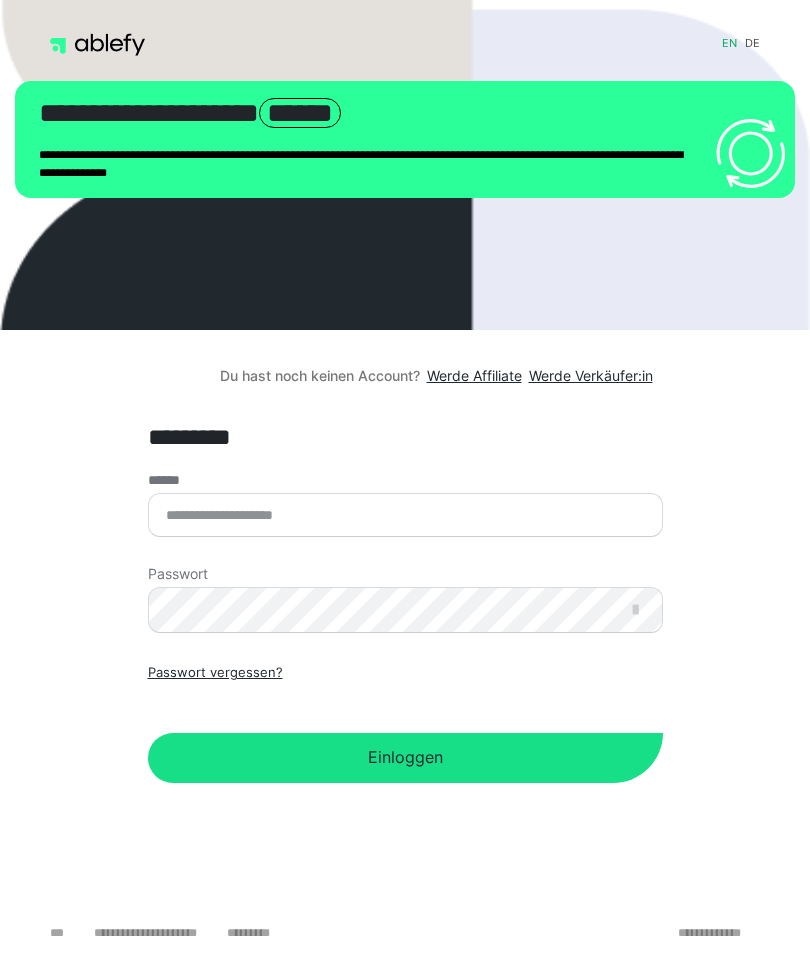 scroll, scrollTop: 0, scrollLeft: 0, axis: both 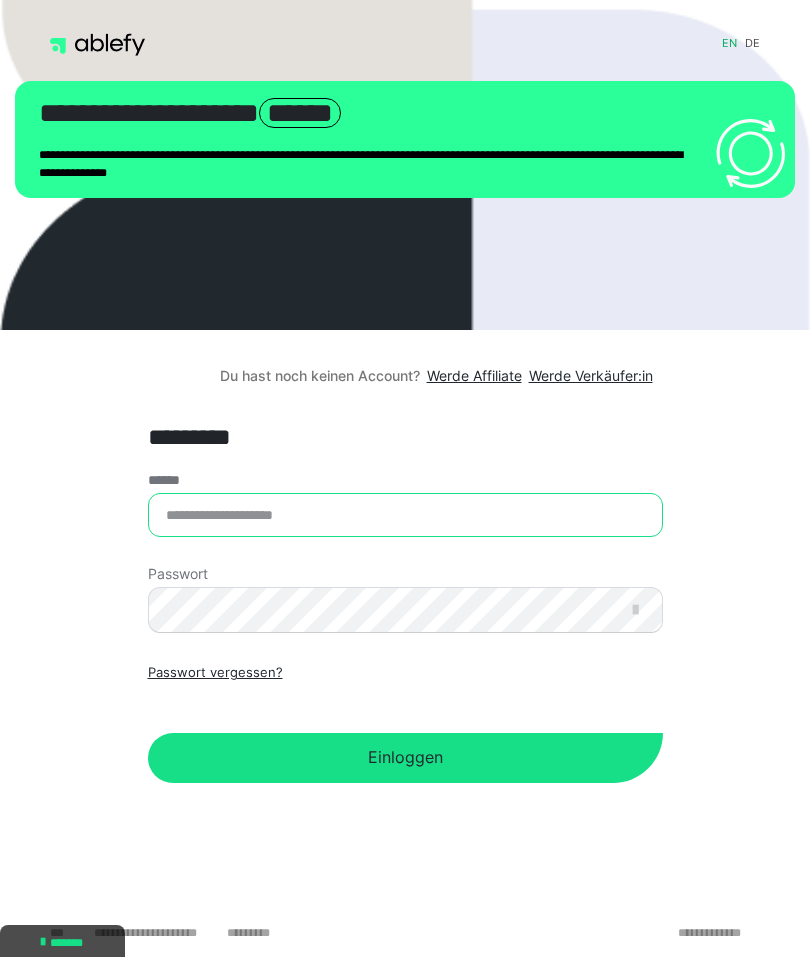 click on "******" at bounding box center [405, 515] 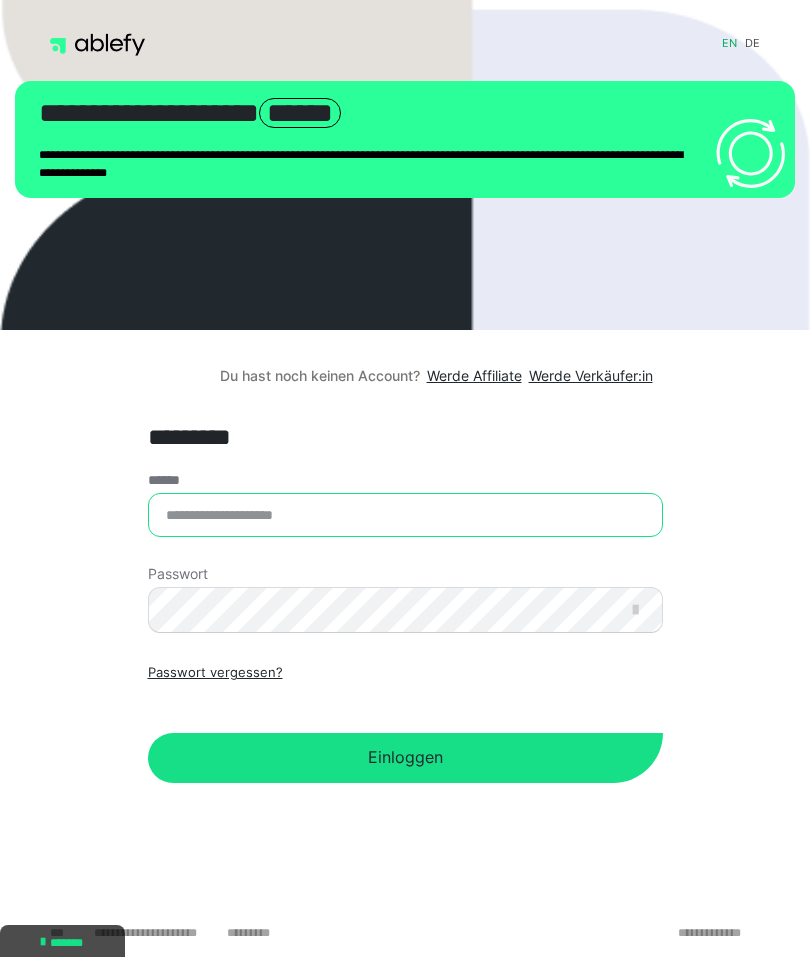 type on "**********" 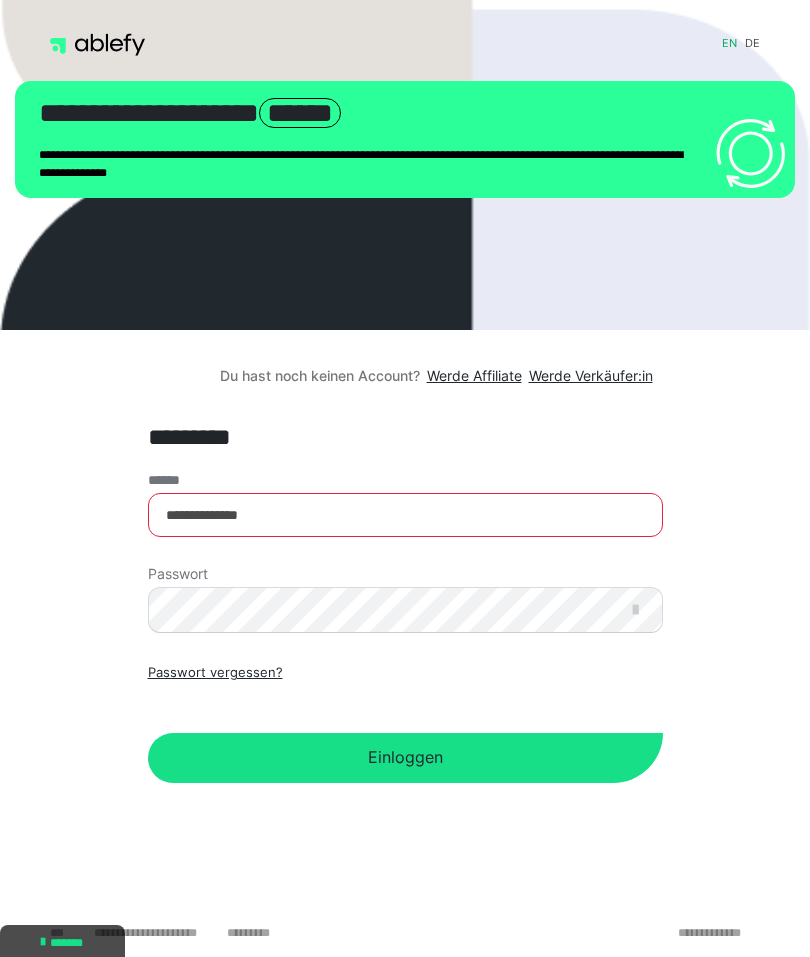 click at bounding box center [635, 610] 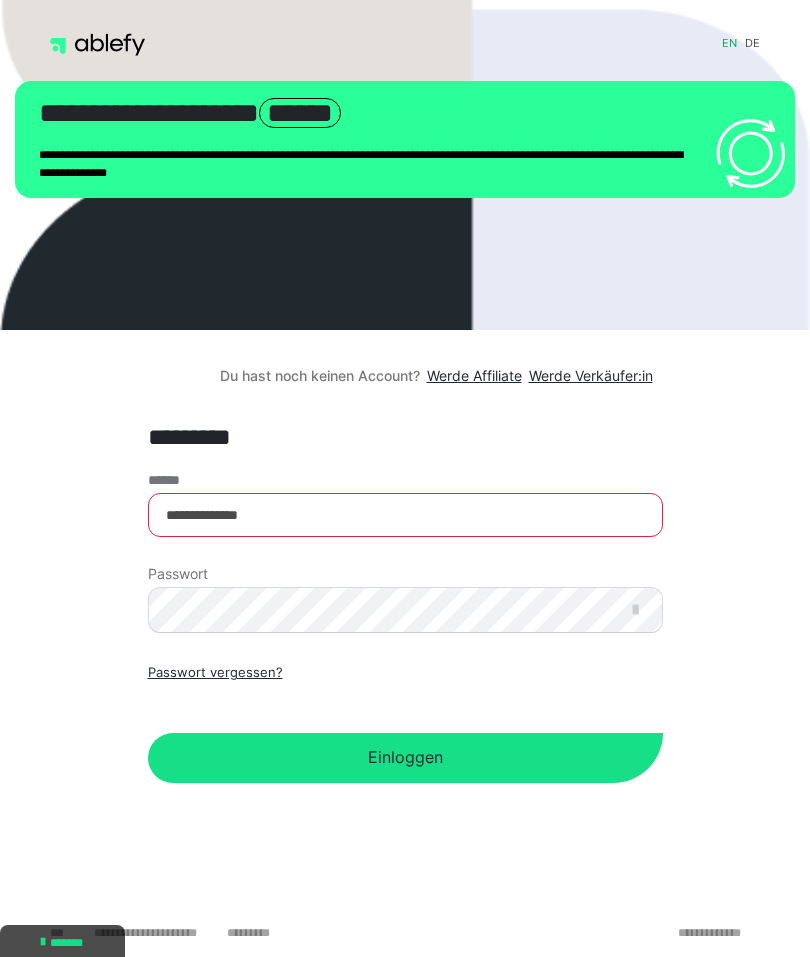 click on "Einloggen" at bounding box center [405, 758] 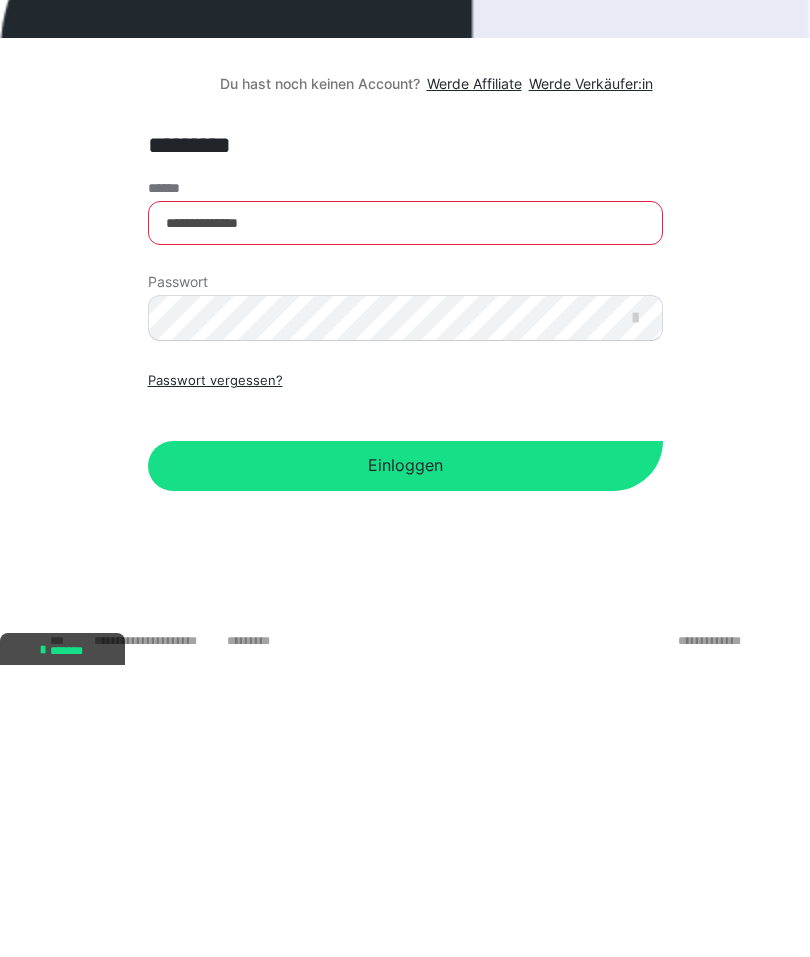 click on "Einloggen" at bounding box center [405, 758] 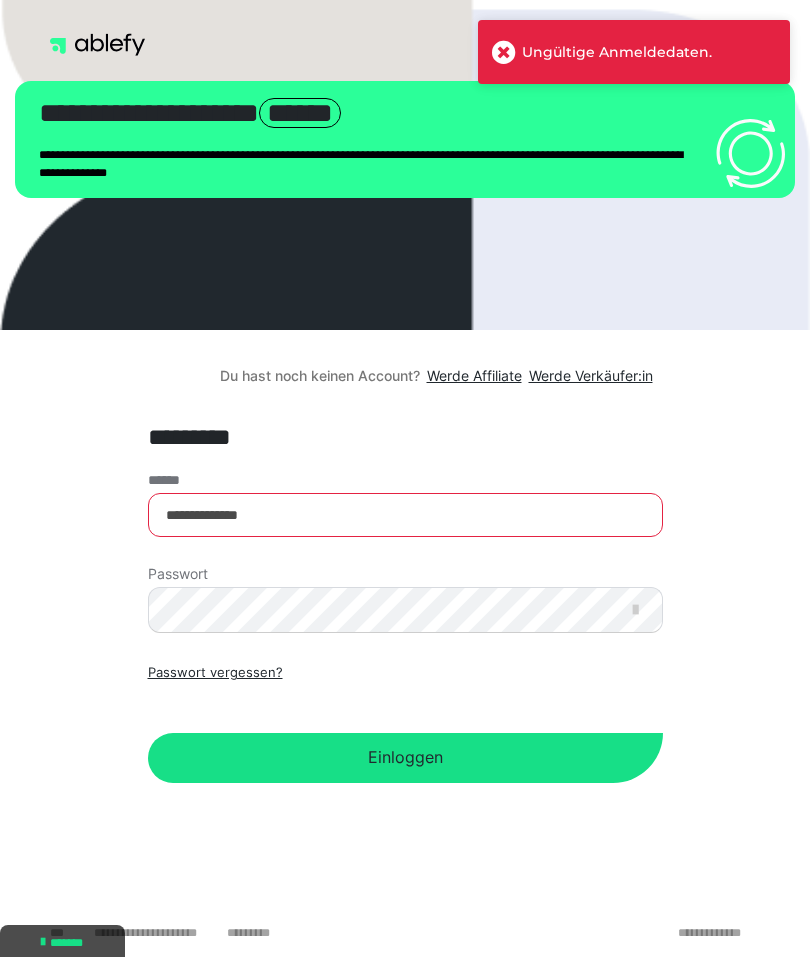 click on "Einloggen" at bounding box center [405, 758] 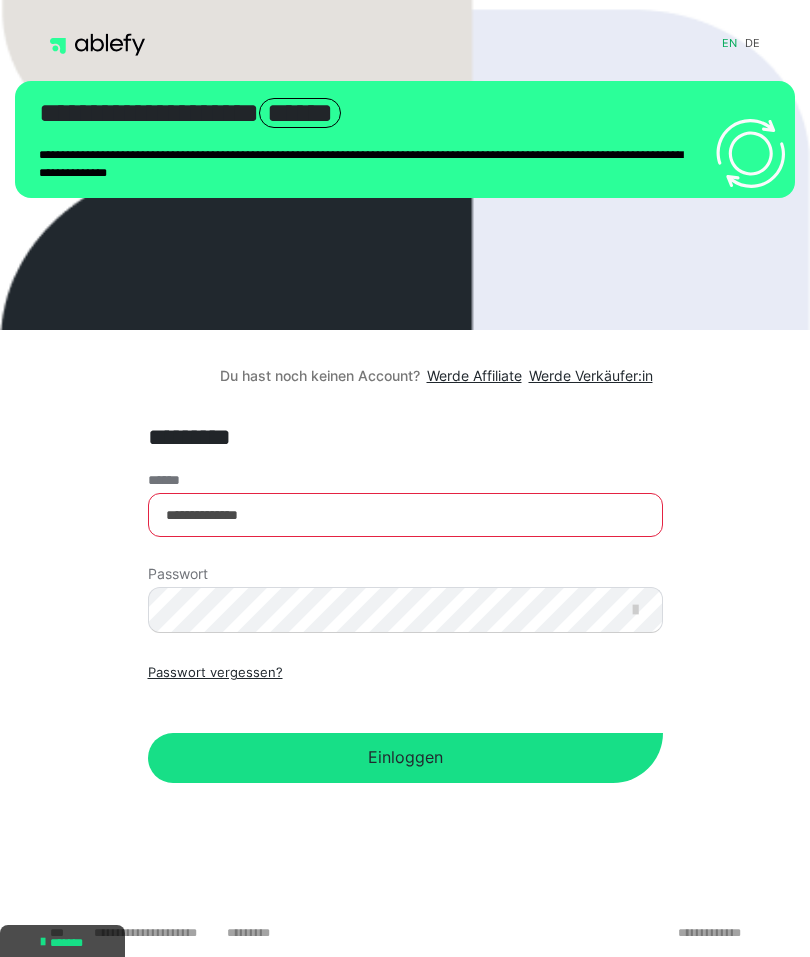 click on "Passwort vergessen?" at bounding box center (215, 673) 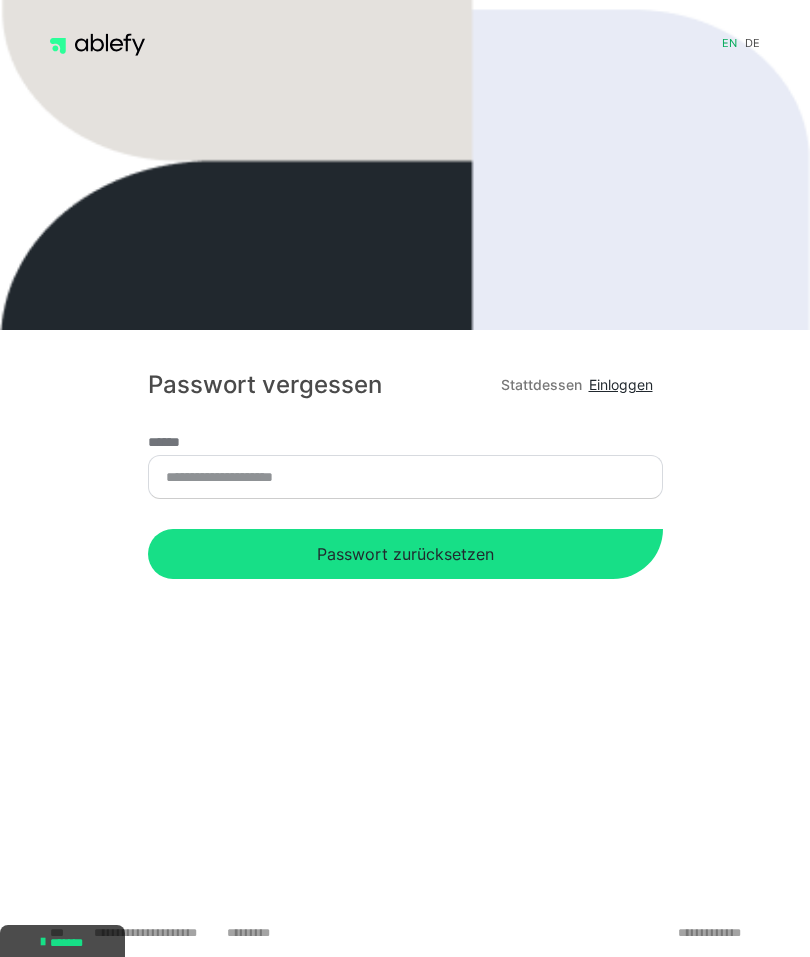 click on "Passwort zurücksetzen" at bounding box center [405, 554] 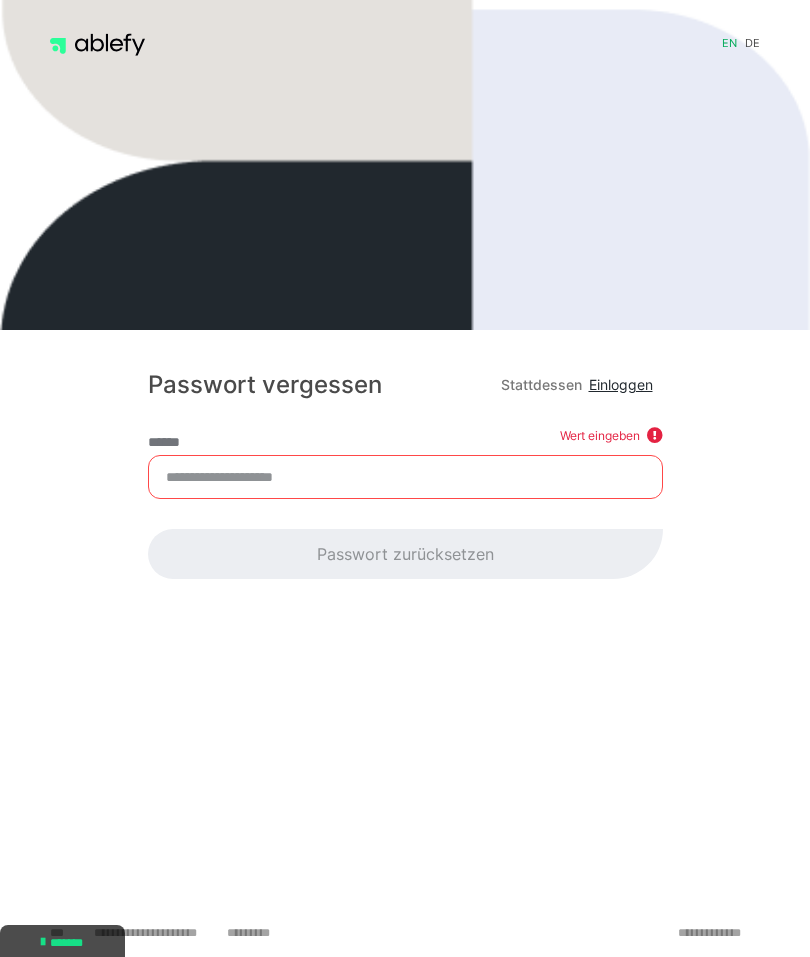 click on "Passwort zurücksetzen" at bounding box center (405, 554) 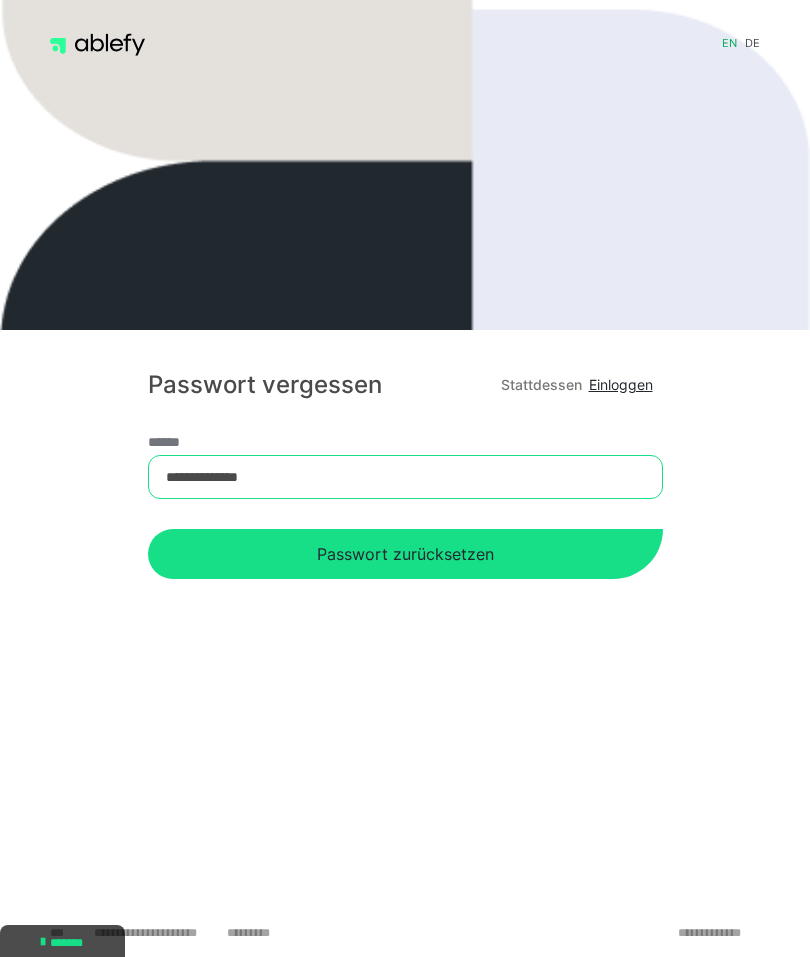 type on "**********" 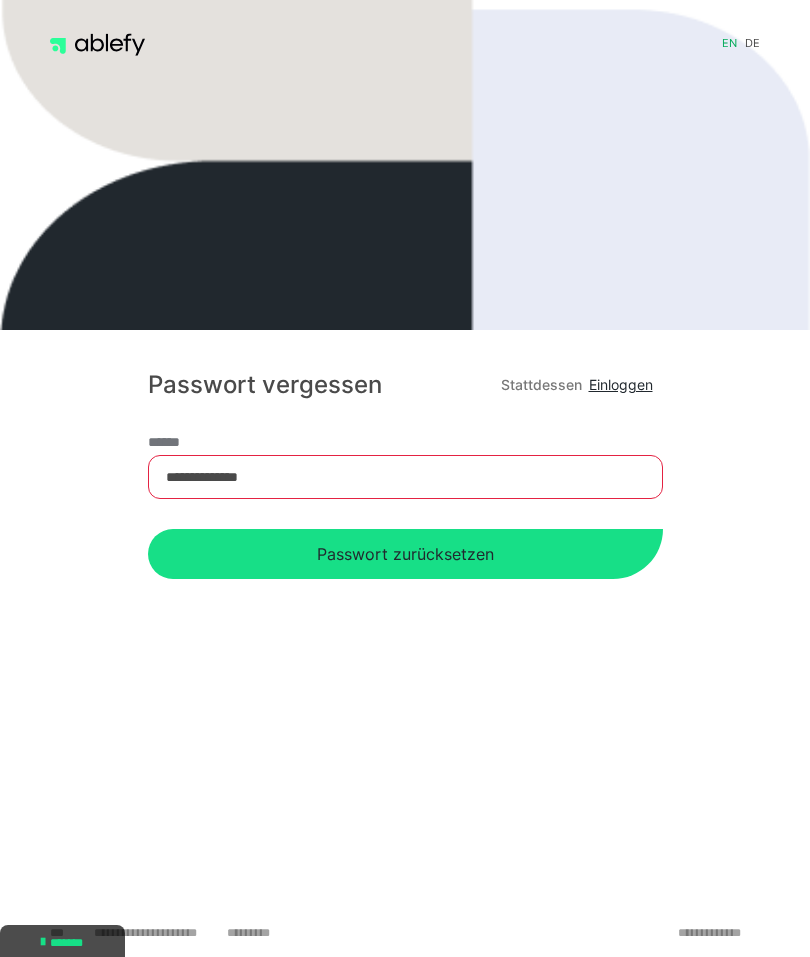 click on "Passwort zurücksetzen" at bounding box center (405, 554) 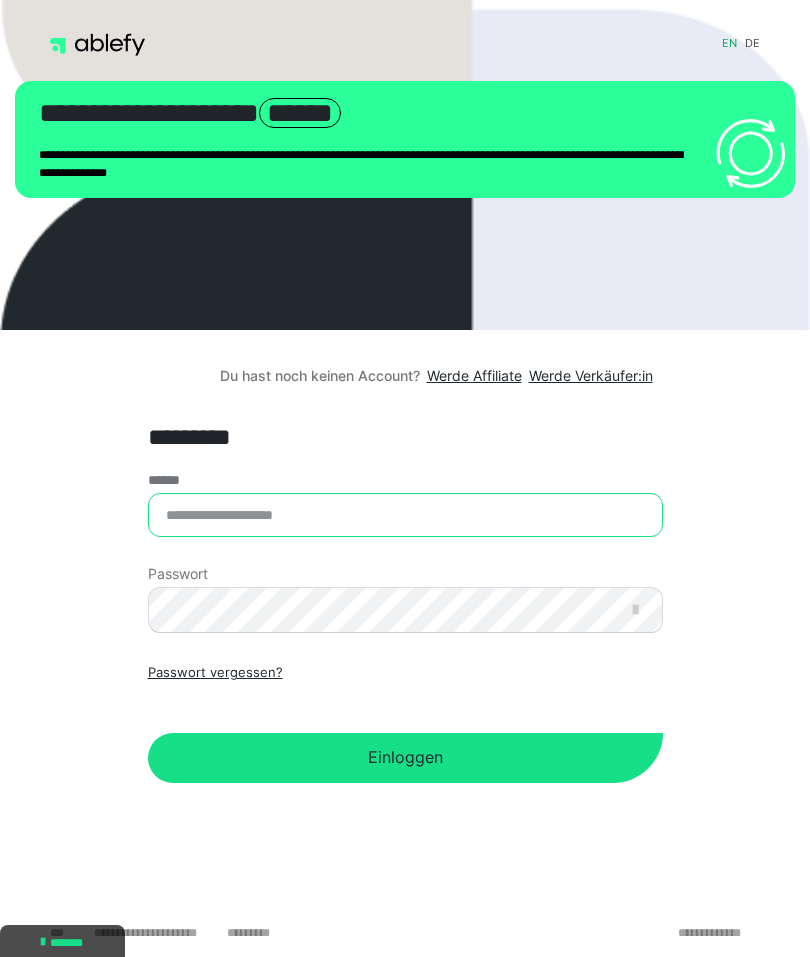 click on "******" at bounding box center [405, 515] 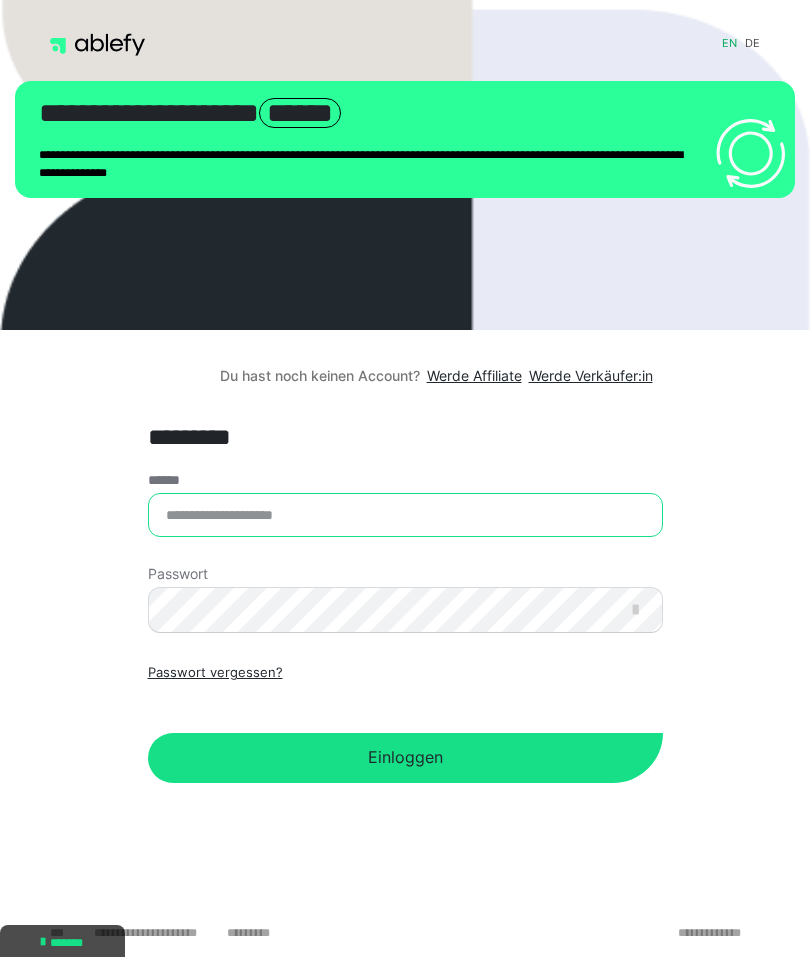 type on "**********" 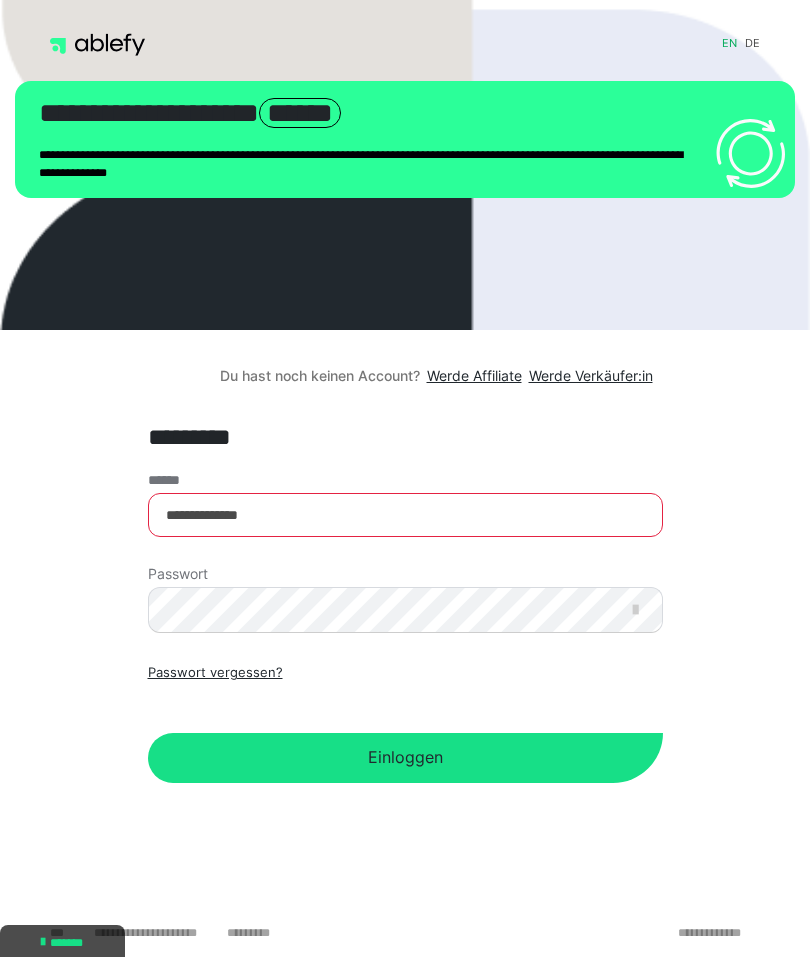 click at bounding box center (635, 610) 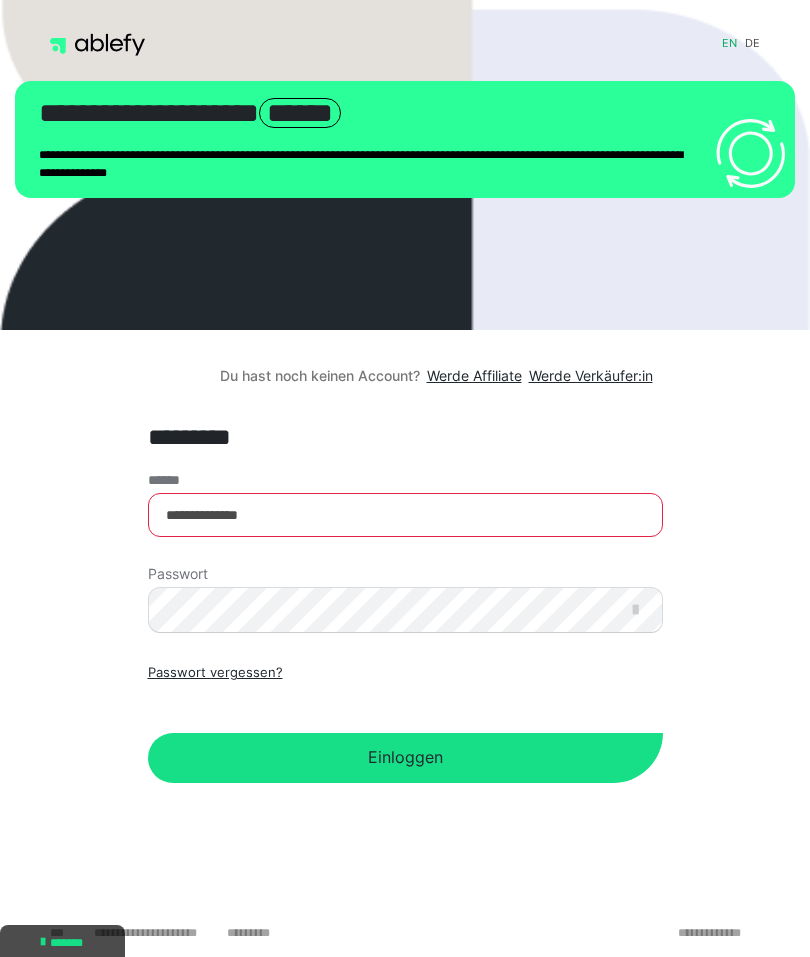 click on "Einloggen" at bounding box center (405, 758) 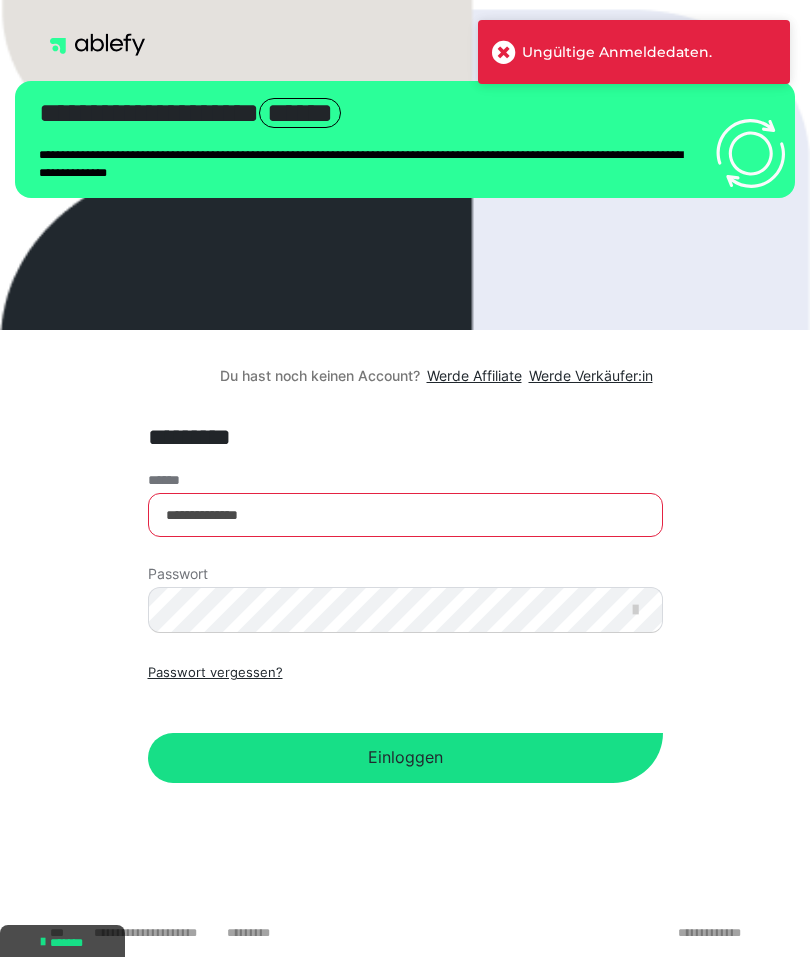 click on "Einloggen" at bounding box center (405, 758) 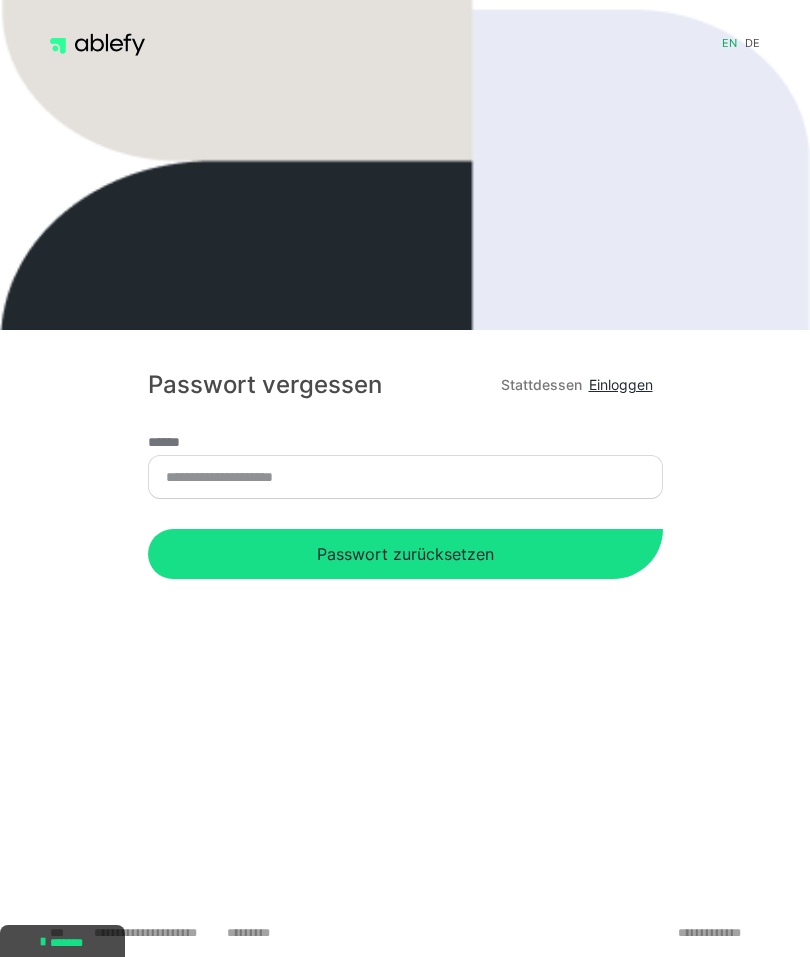 click on "Einloggen" at bounding box center (621, 384) 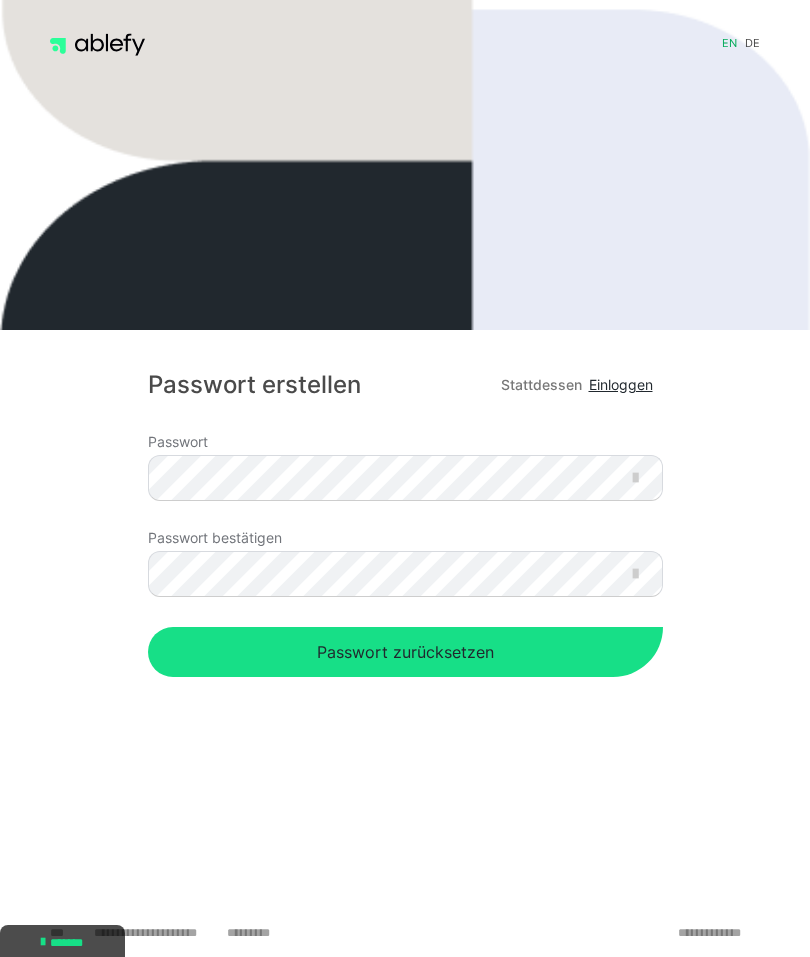 scroll, scrollTop: 0, scrollLeft: 0, axis: both 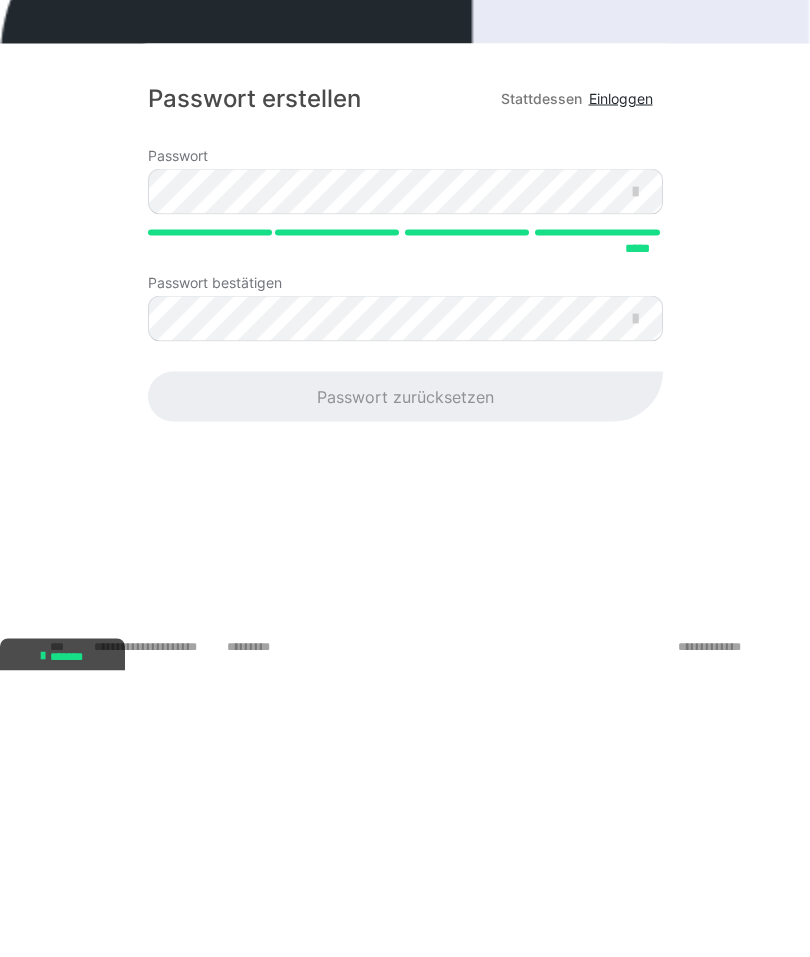 click at bounding box center (635, 478) 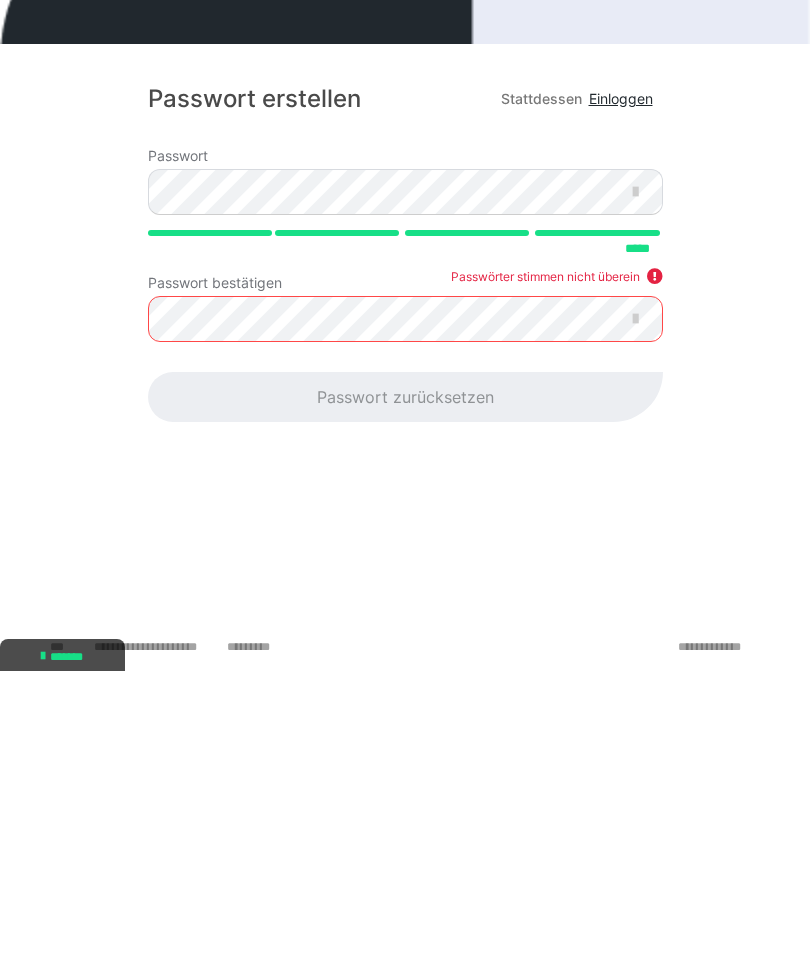 click at bounding box center [635, 478] 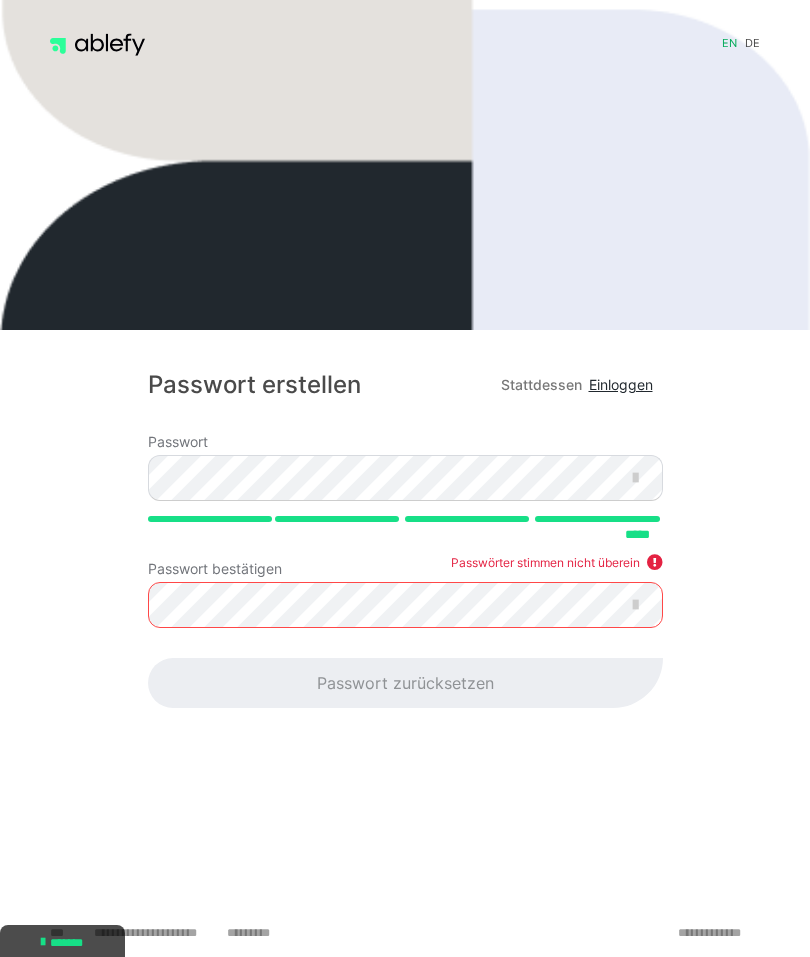 click at bounding box center [635, 478] 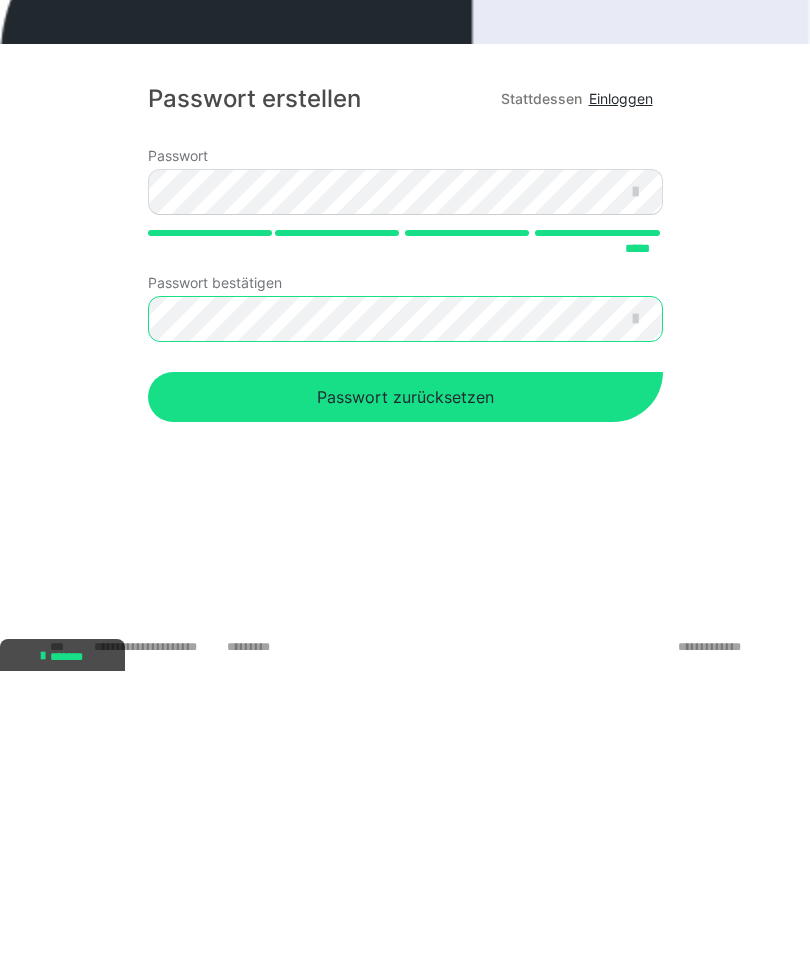 click on "Passwort zurücksetzen" at bounding box center (405, 683) 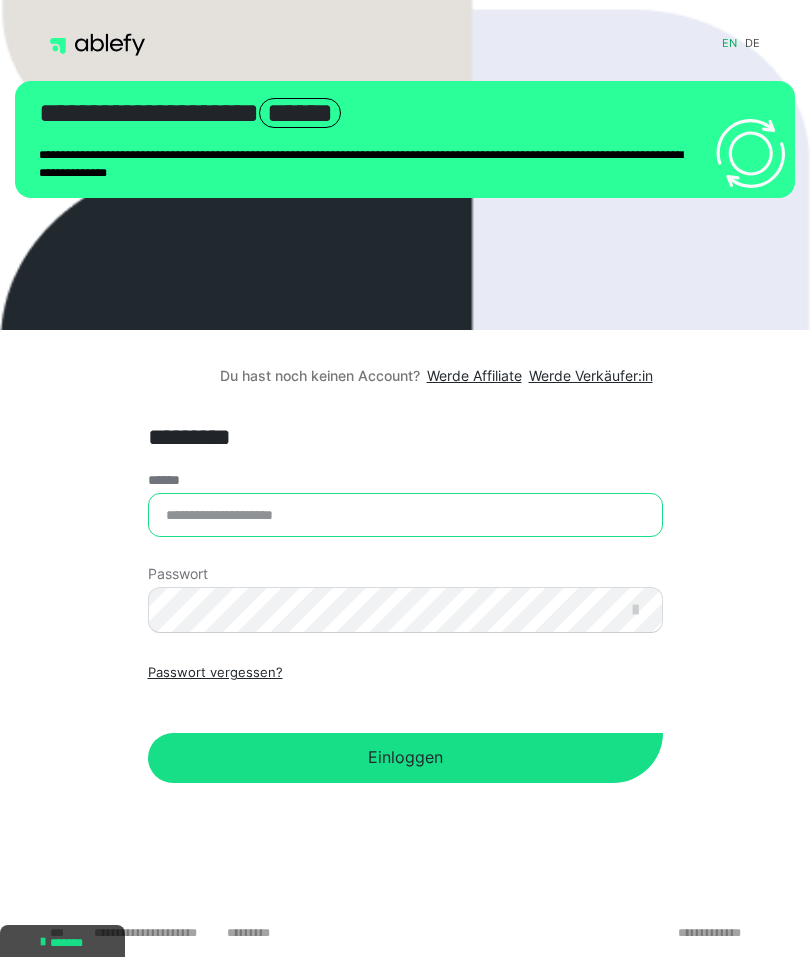 click on "******" at bounding box center [405, 515] 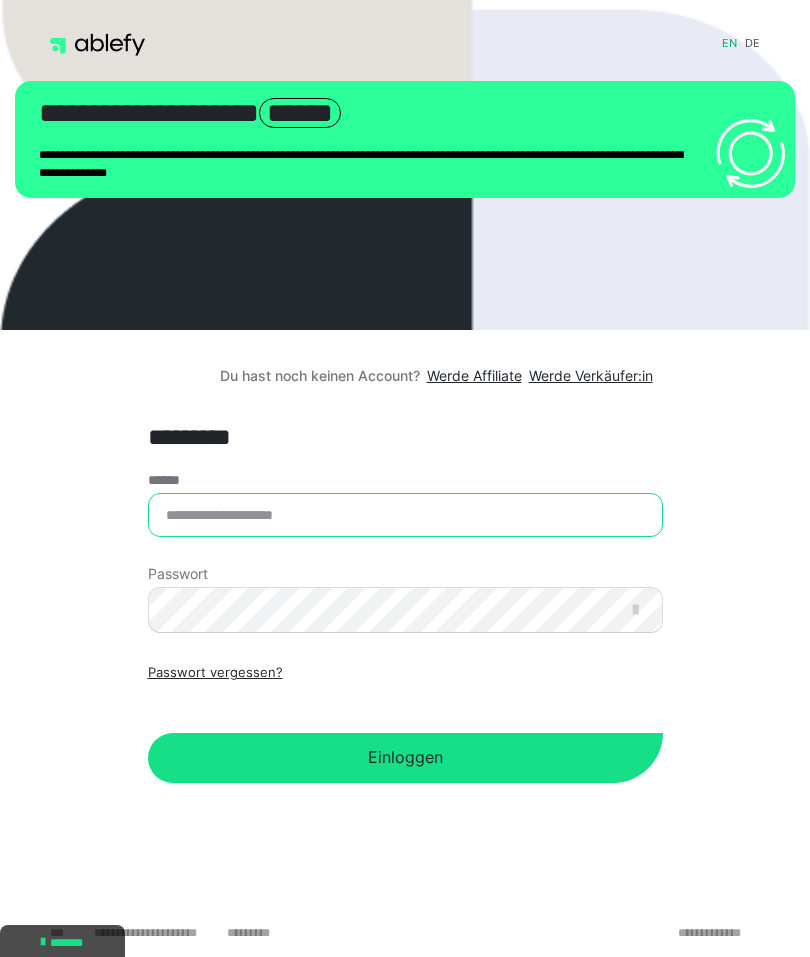 type on "**********" 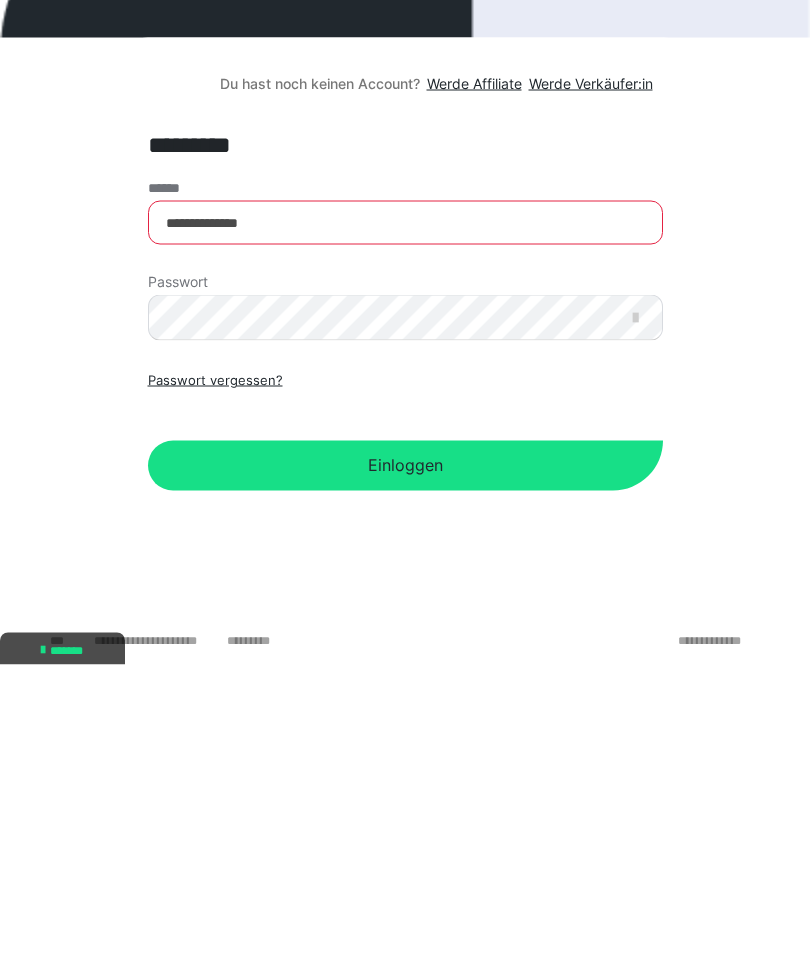 click on "Einloggen" at bounding box center (405, 758) 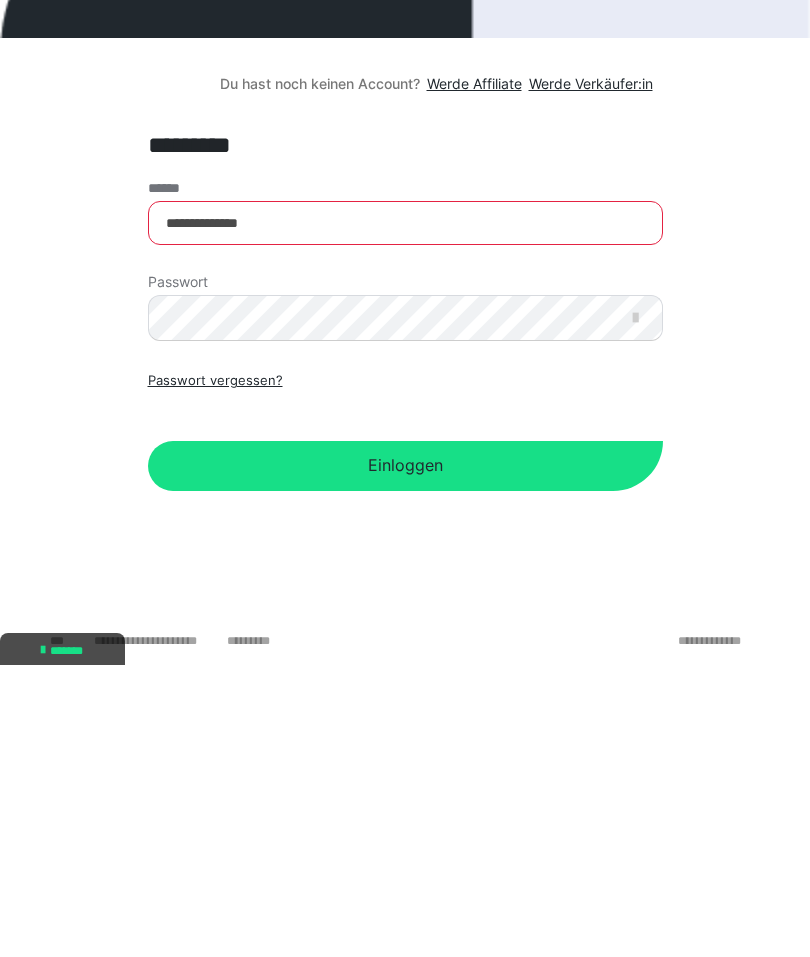 click on "Einloggen" at bounding box center (405, 758) 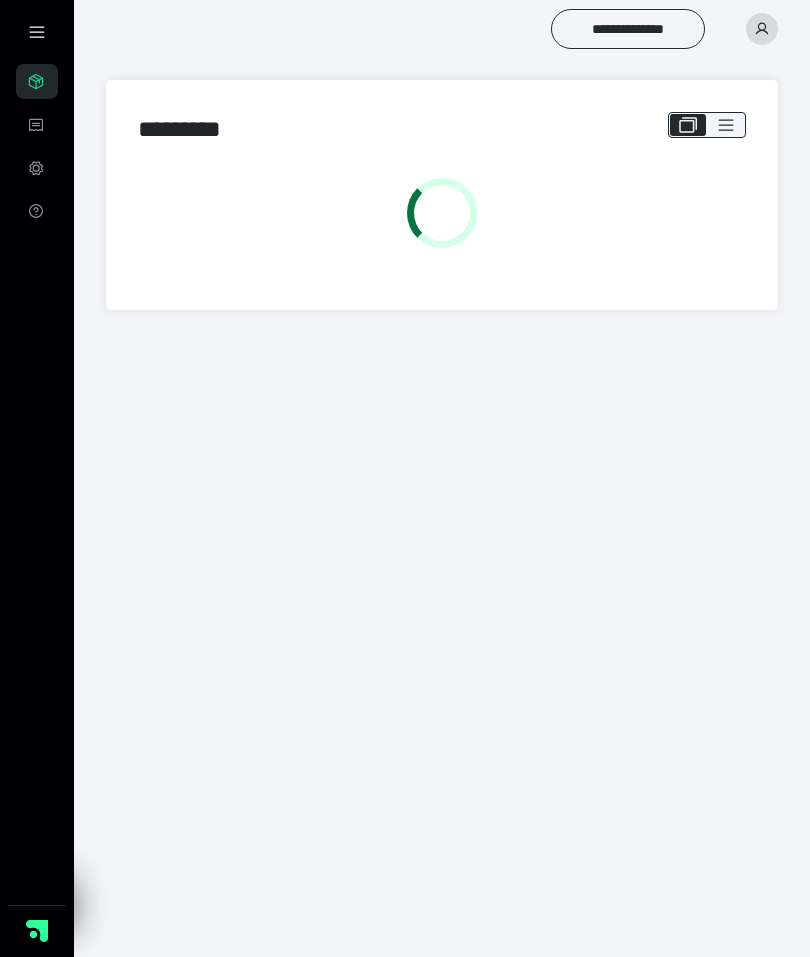 scroll, scrollTop: 0, scrollLeft: 0, axis: both 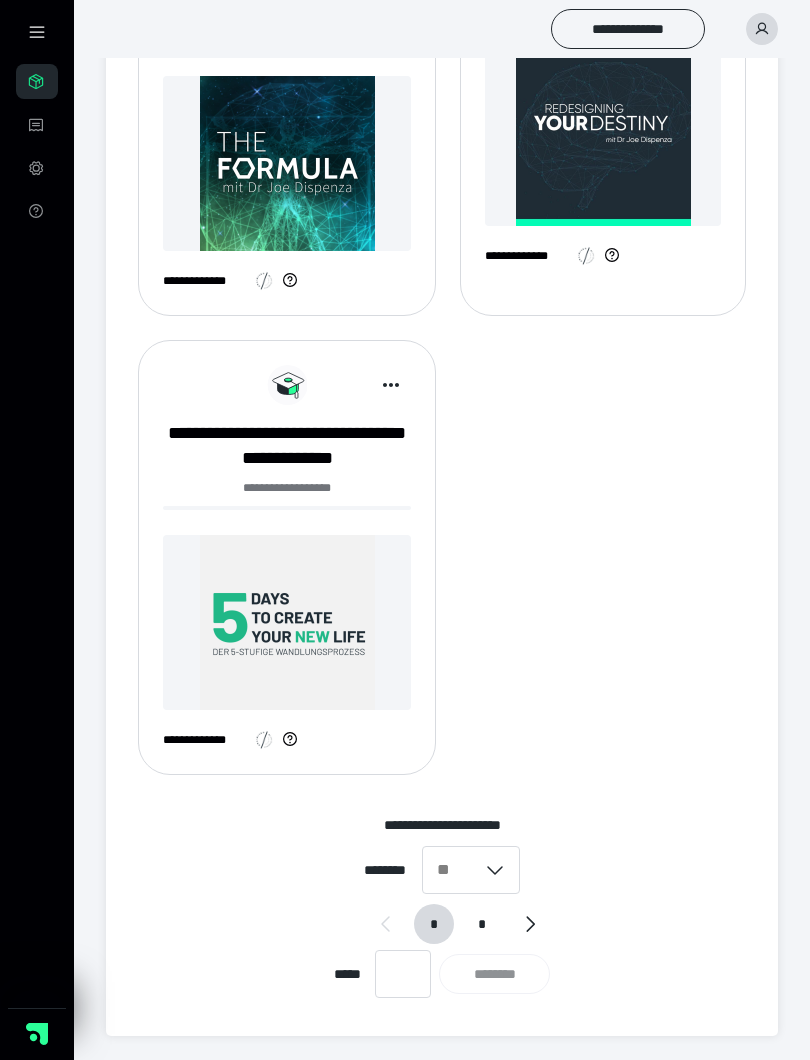 click on "**********" at bounding box center (442, 859) 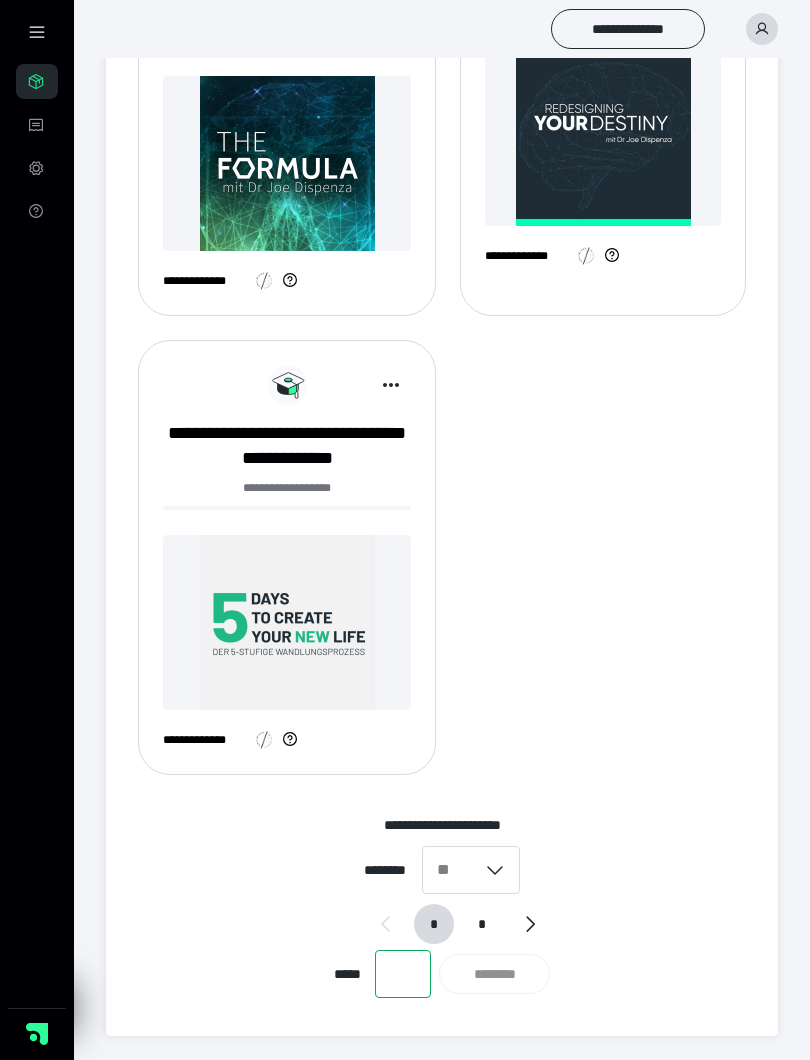 click at bounding box center [403, 974] 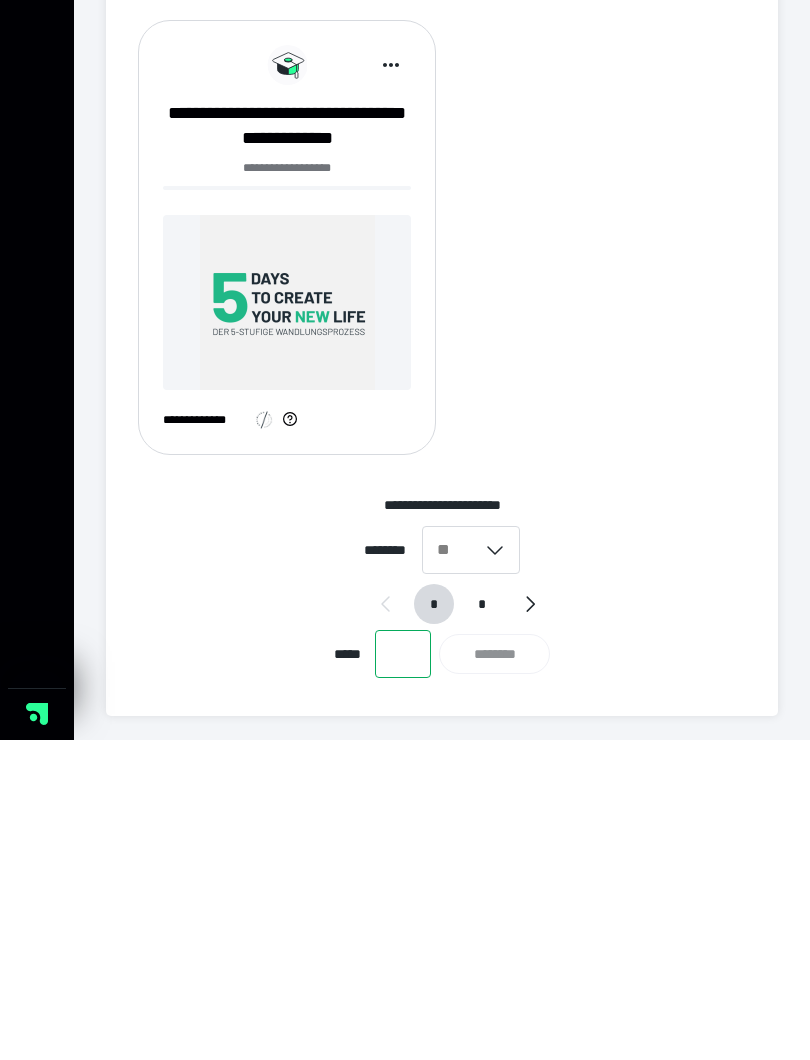 type on "*" 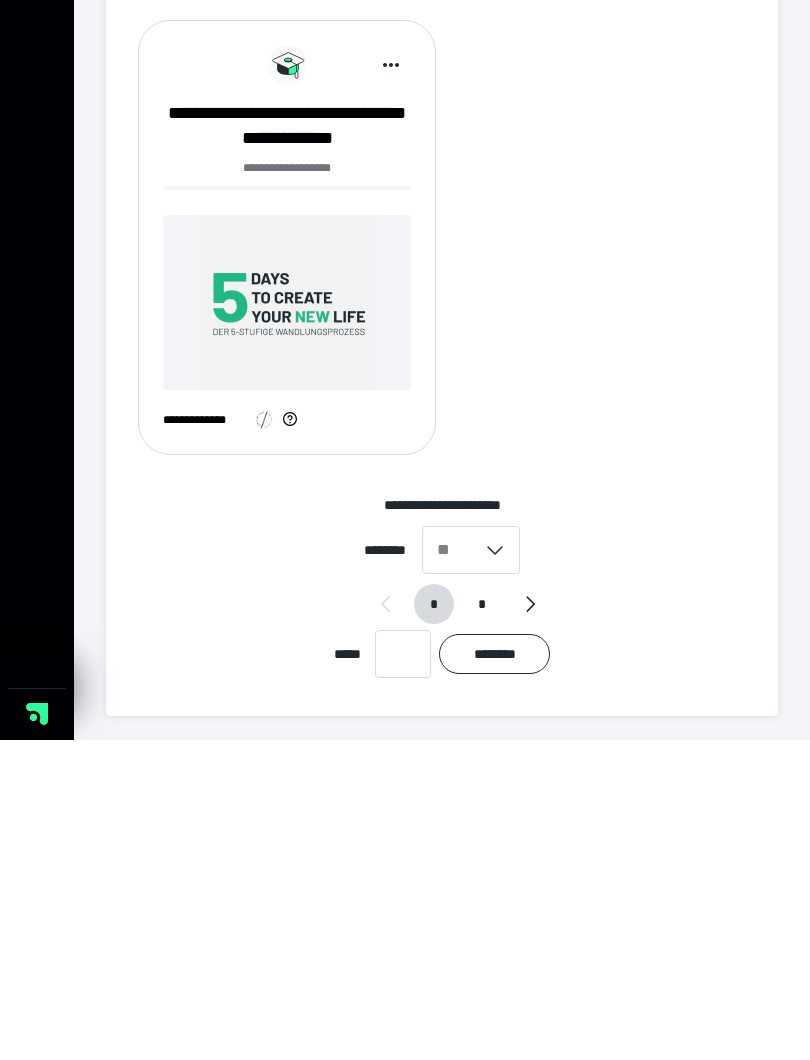 click on "********" at bounding box center [494, 974] 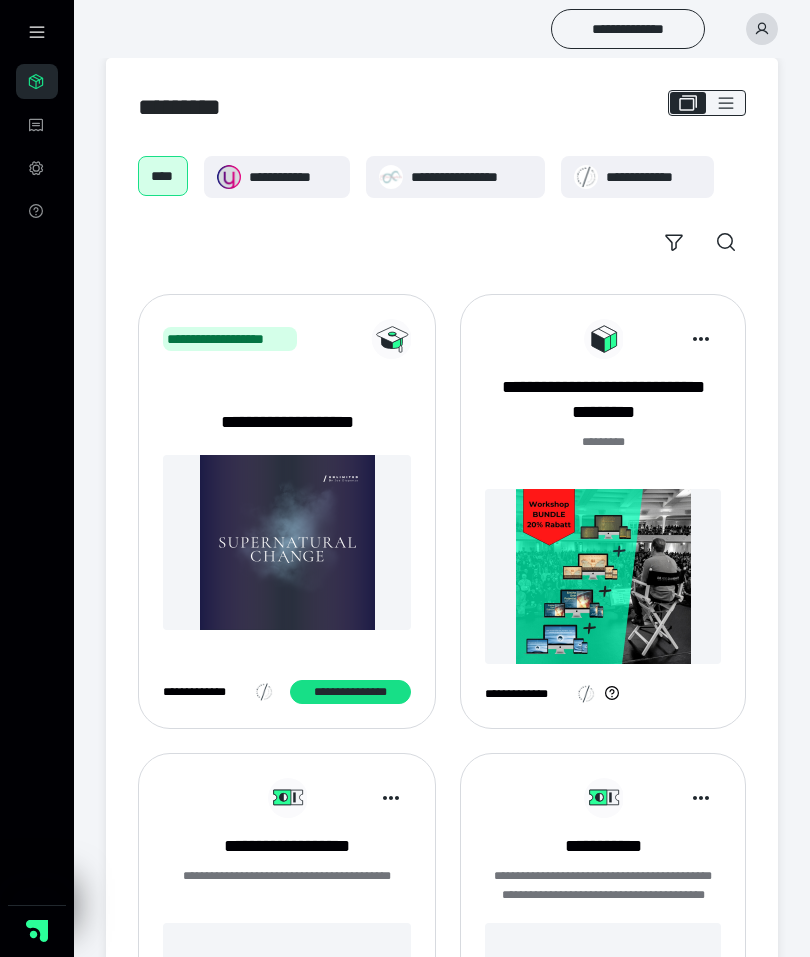 scroll, scrollTop: 0, scrollLeft: 0, axis: both 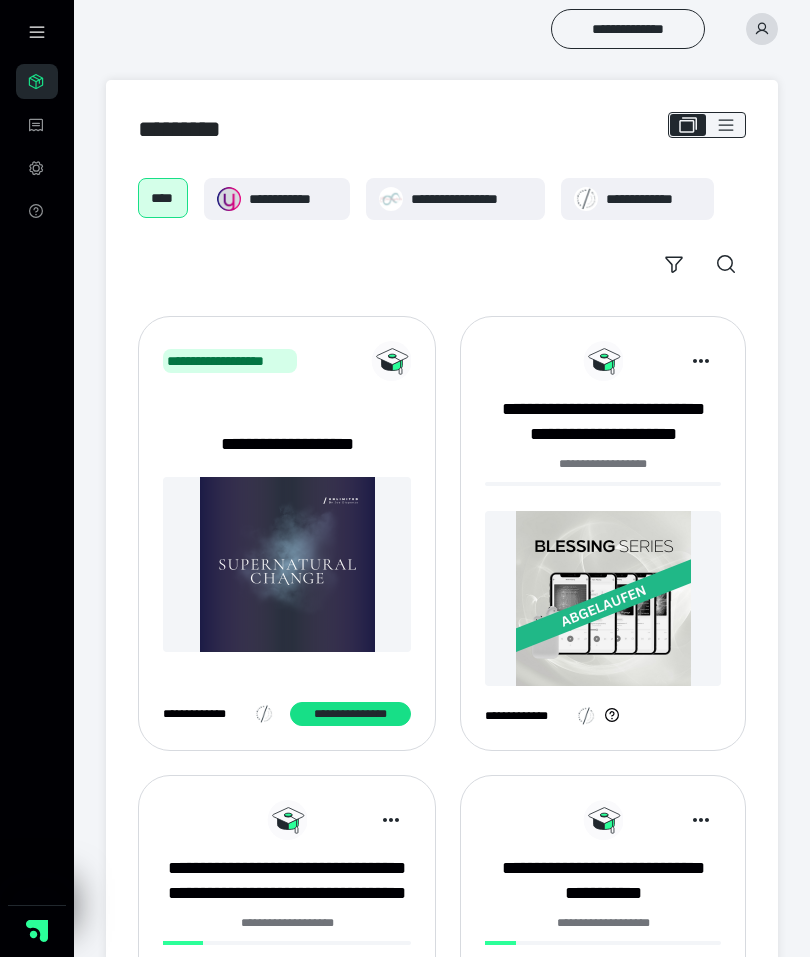 click on "**********" at bounding box center [456, 199] 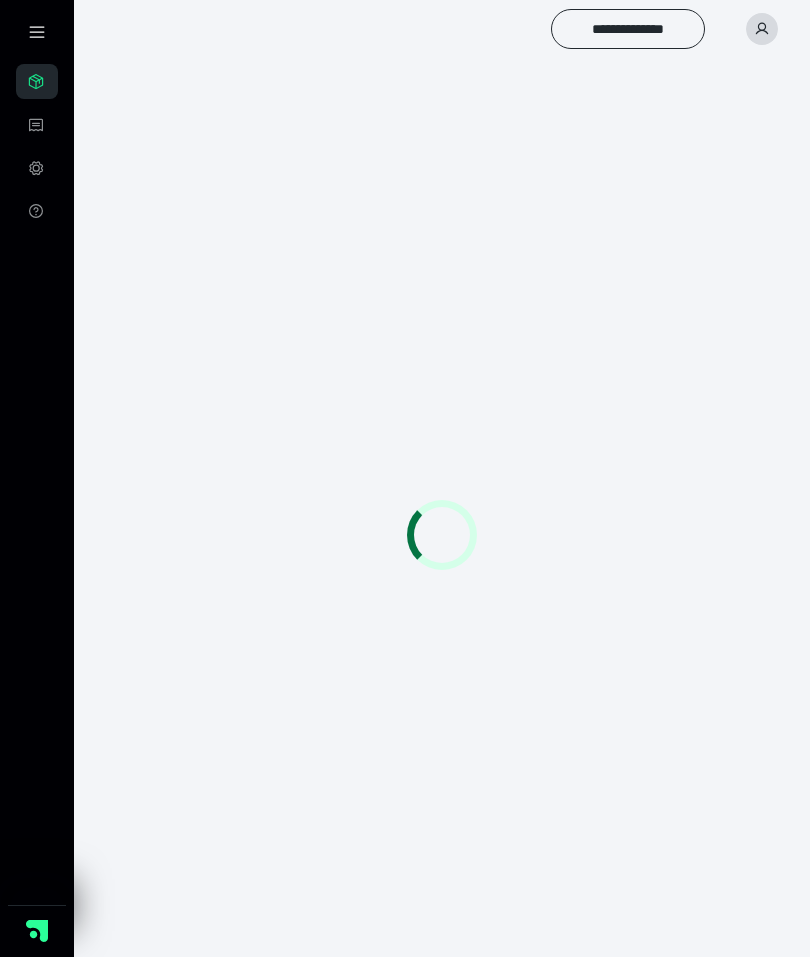 scroll, scrollTop: 0, scrollLeft: 0, axis: both 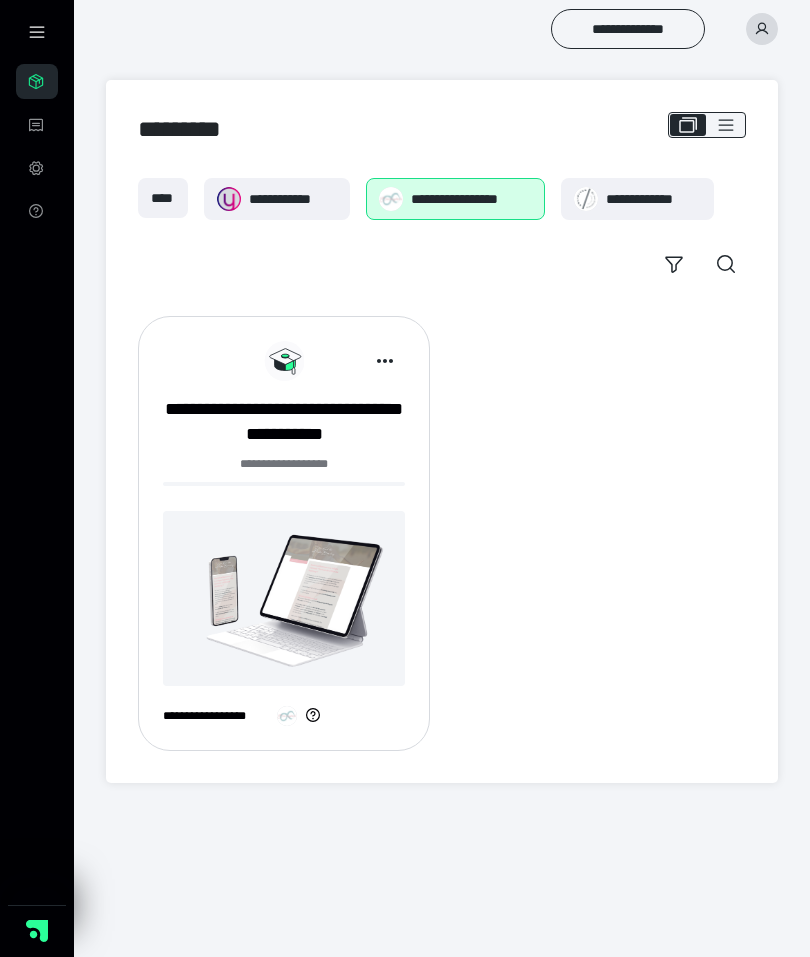 click on "**********" at bounding box center (653, 199) 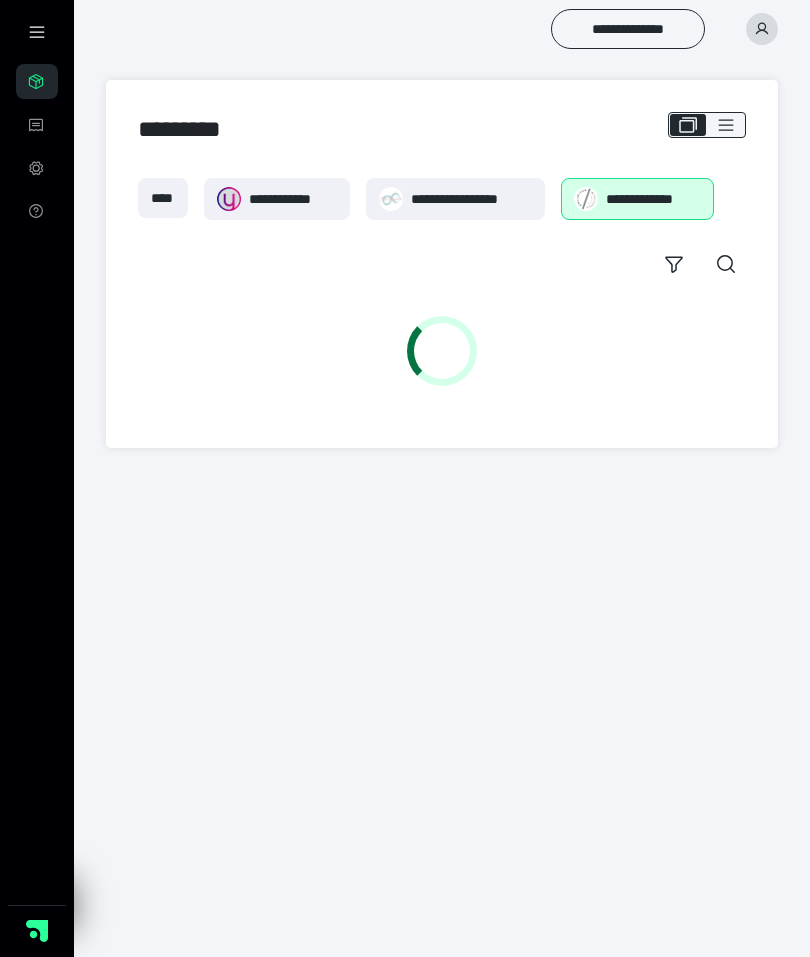 scroll, scrollTop: 0, scrollLeft: 0, axis: both 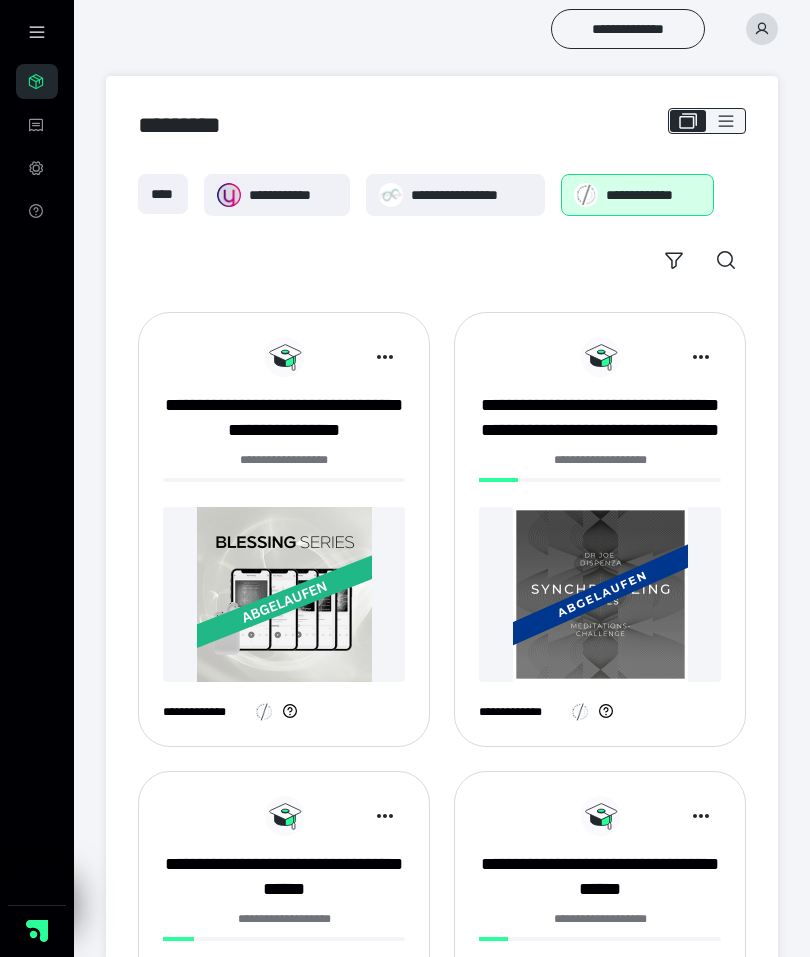 click on "****" at bounding box center (163, 194) 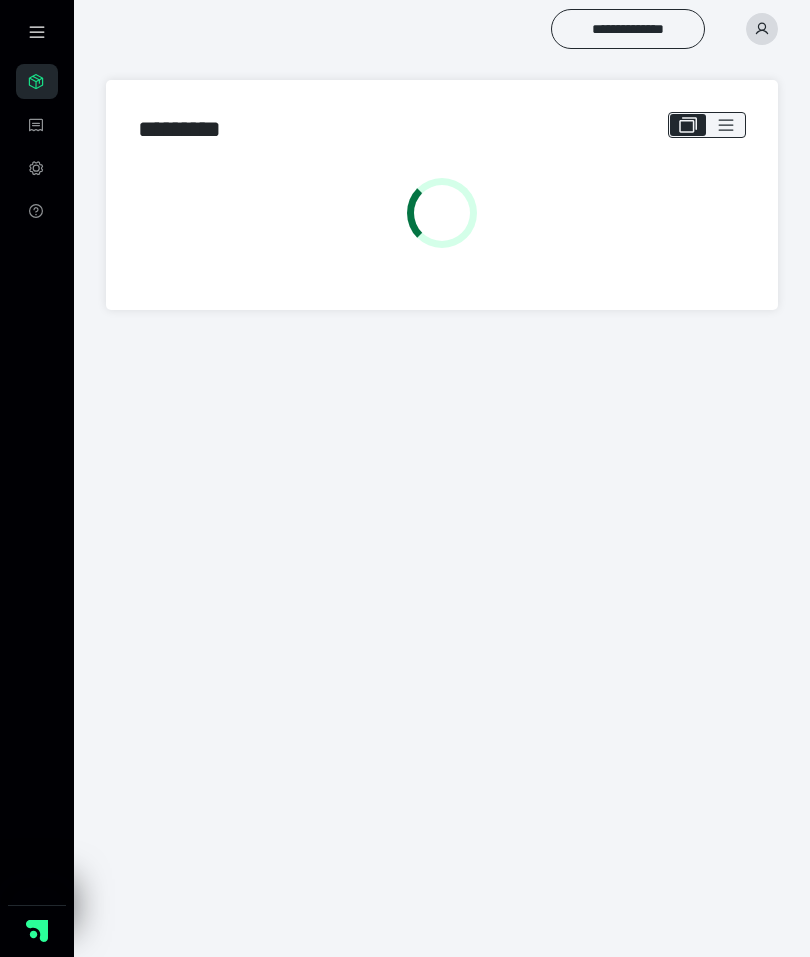 scroll, scrollTop: 0, scrollLeft: 0, axis: both 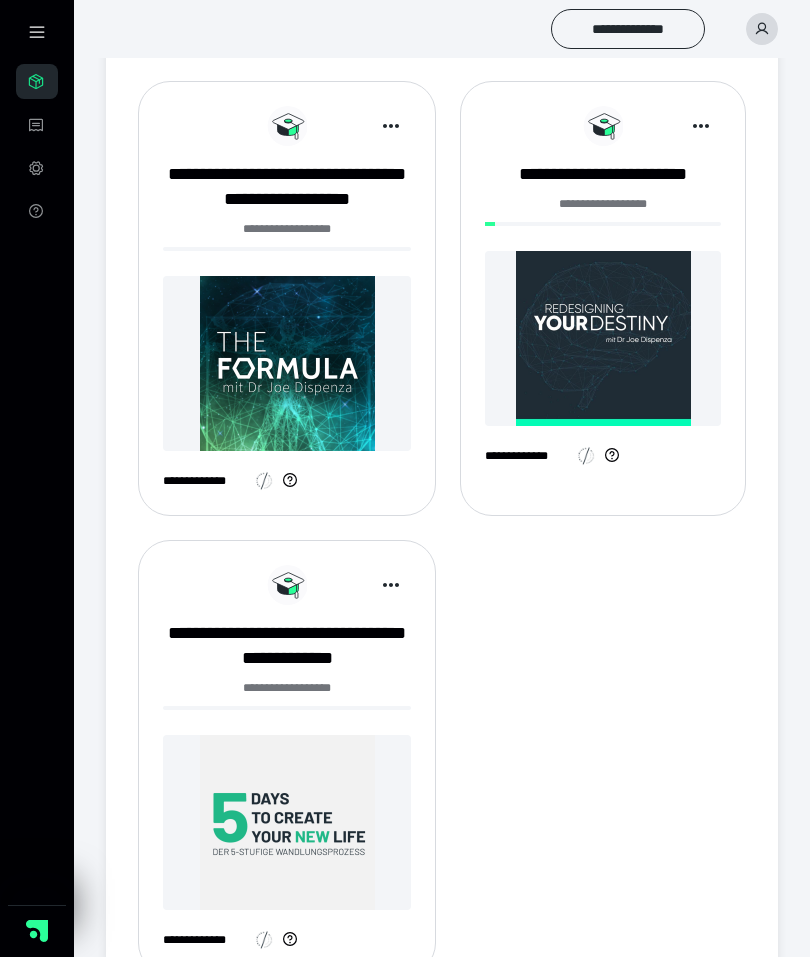 click 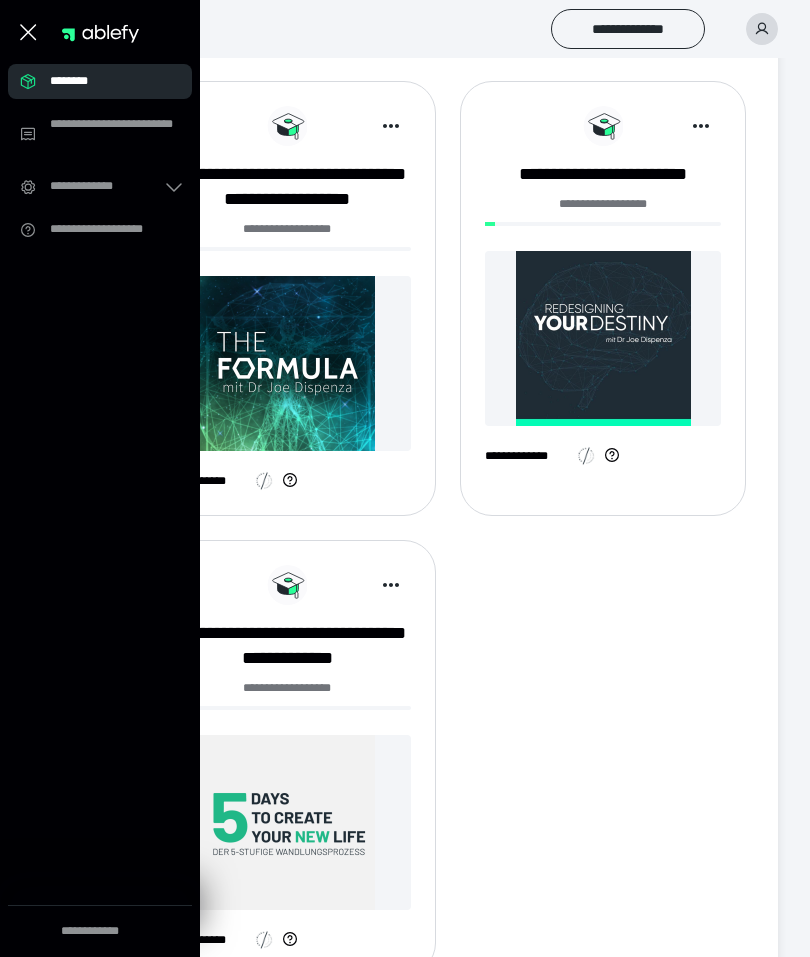 click on "**********" at bounding box center [100, 229] 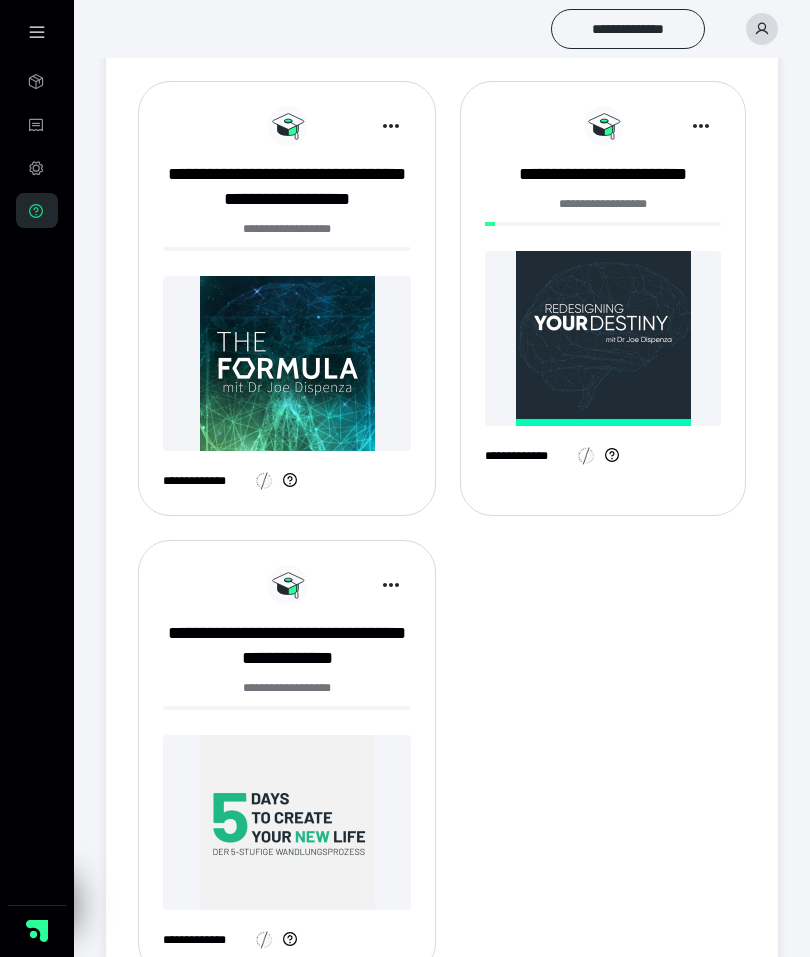 click 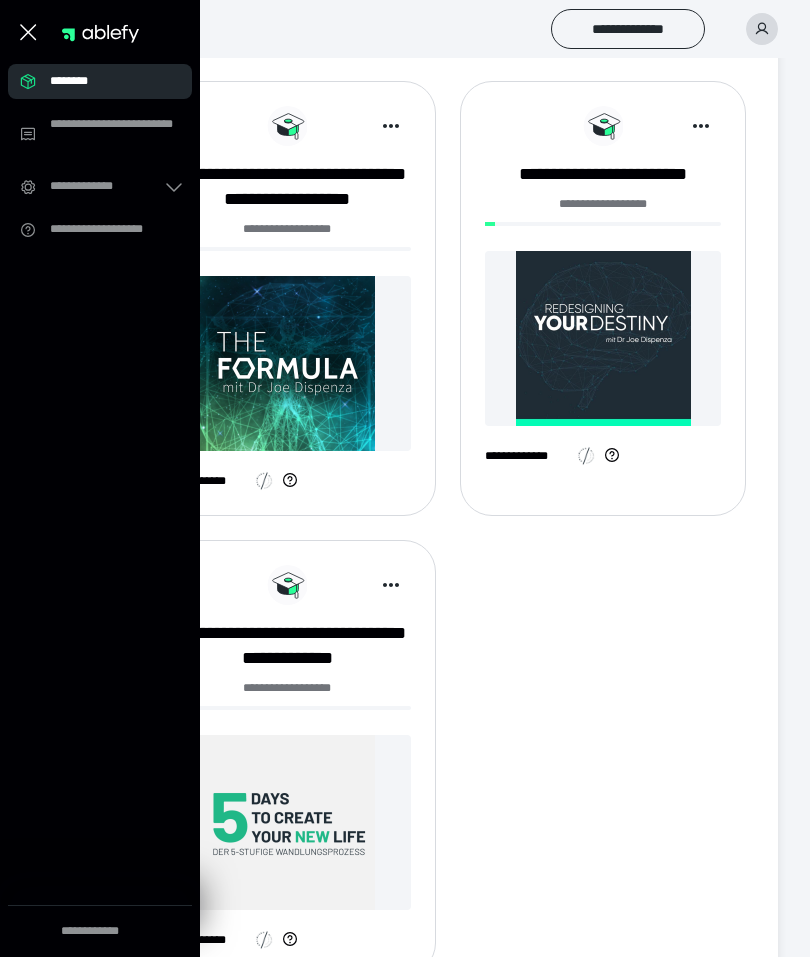 click on "********" at bounding box center [106, 81] 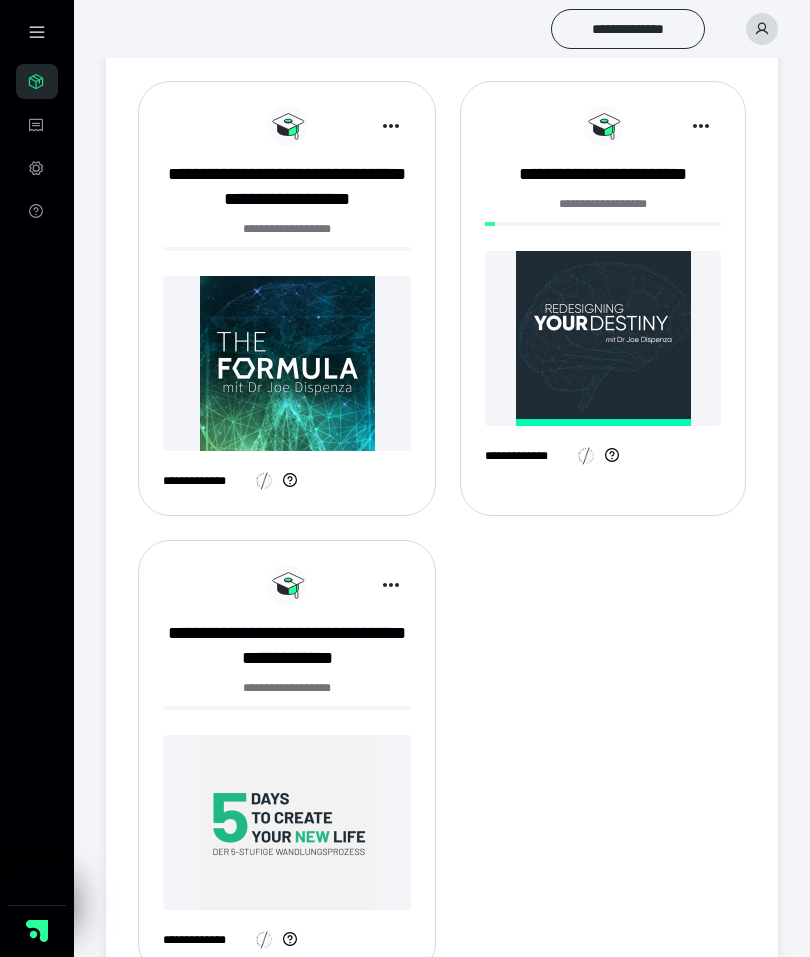click 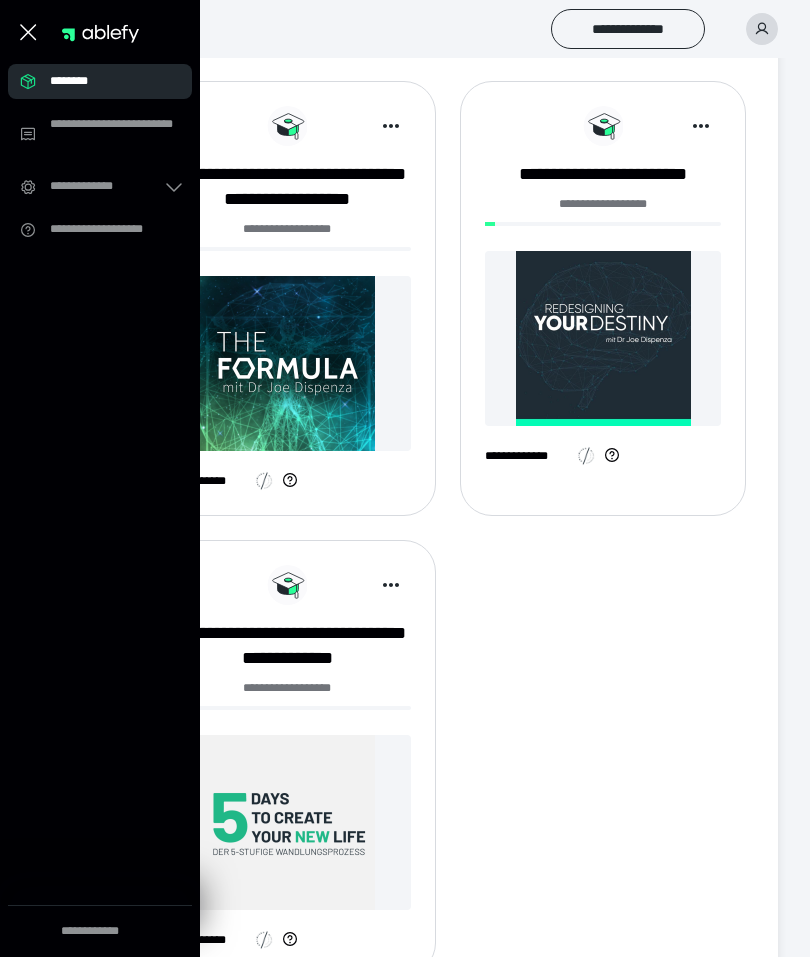click on "**********" at bounding box center [115, 134] 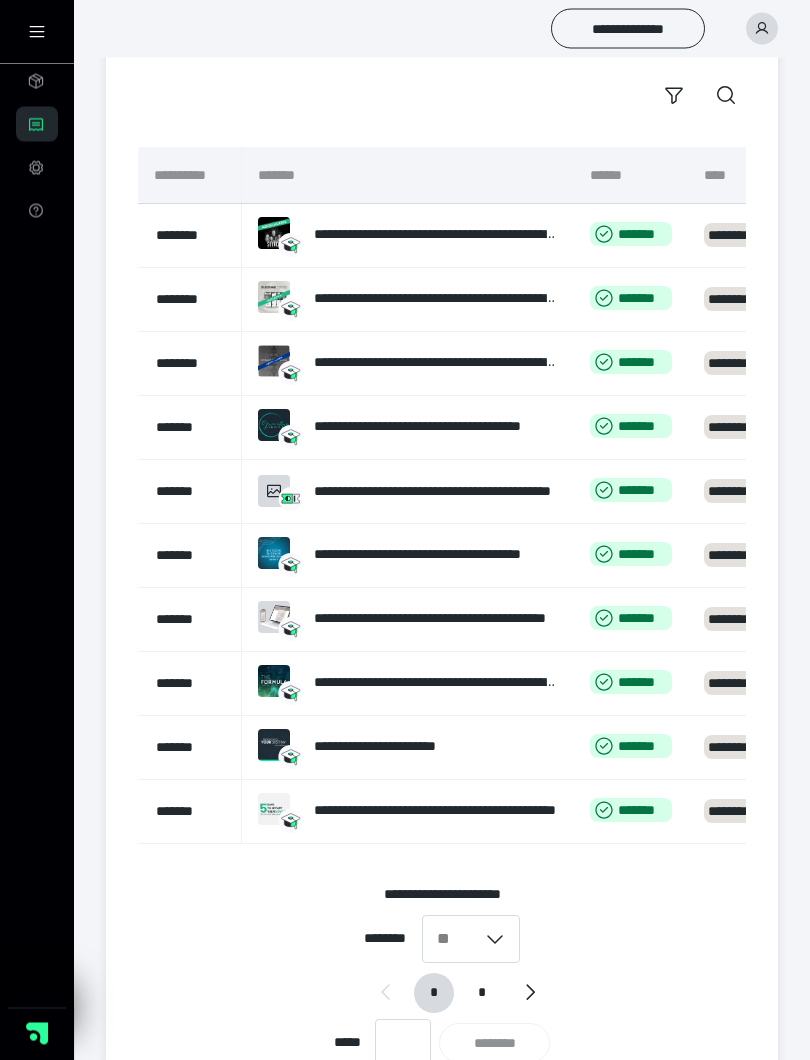 scroll, scrollTop: 164, scrollLeft: 0, axis: vertical 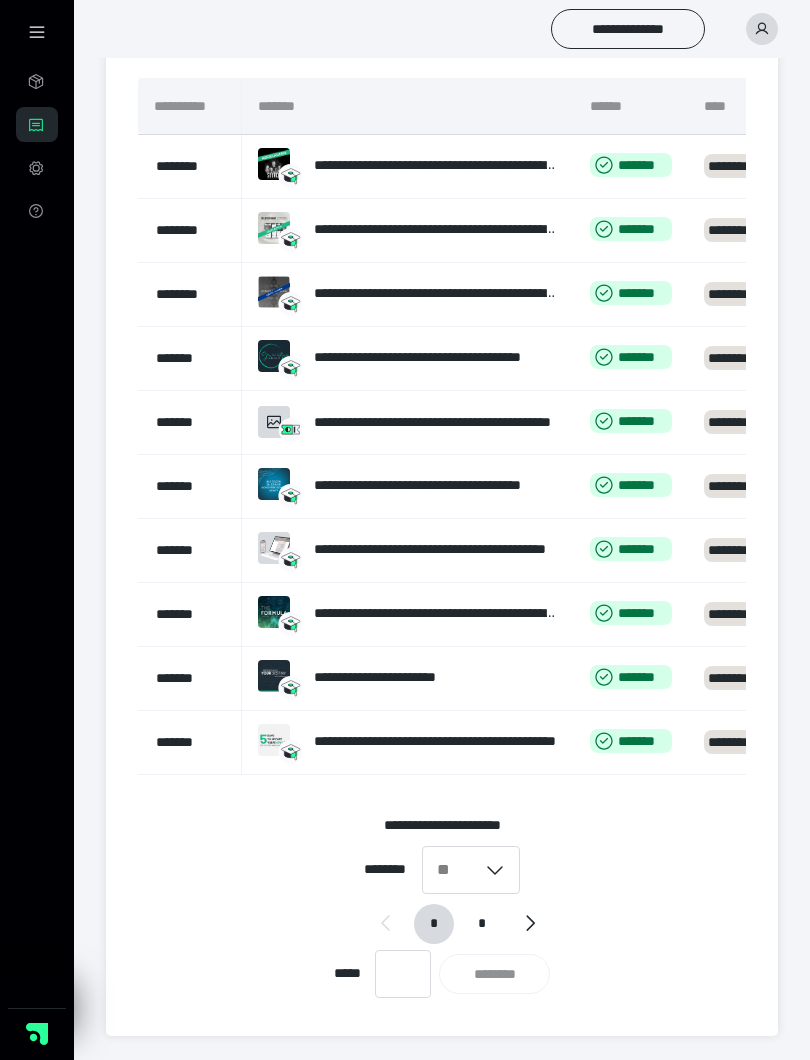 click on "**********" at bounding box center [436, 357] 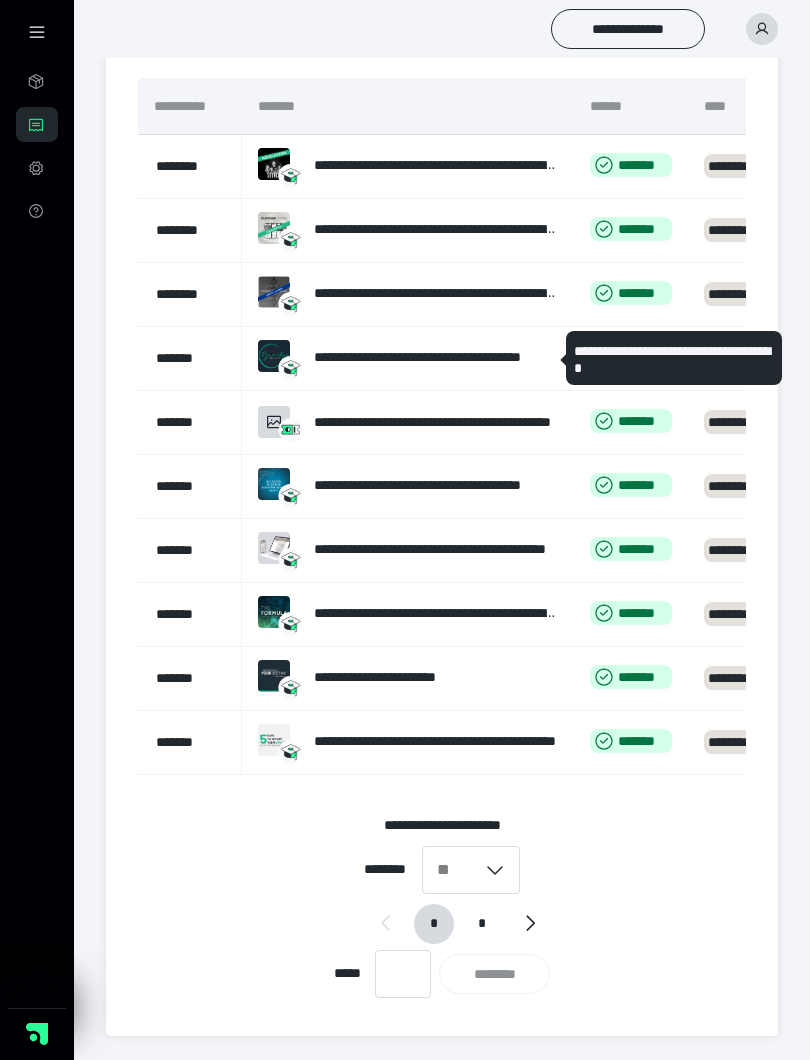 click on "**********" at bounding box center (408, 358) 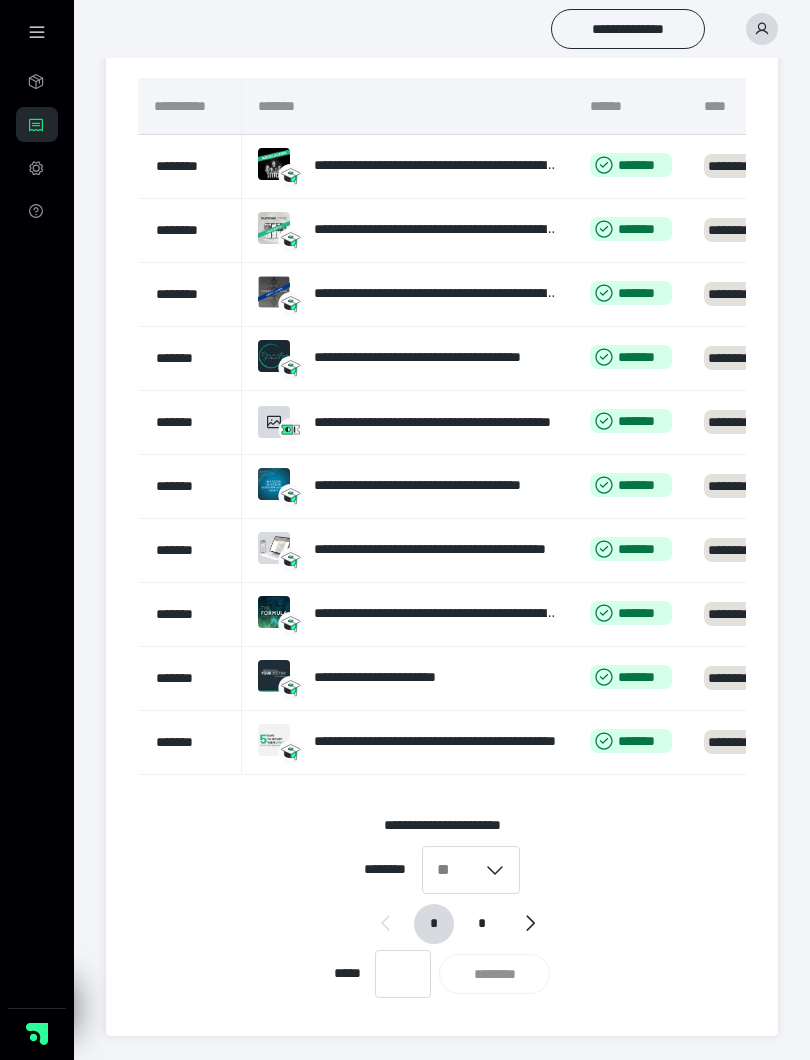 click on "**********" at bounding box center (408, 358) 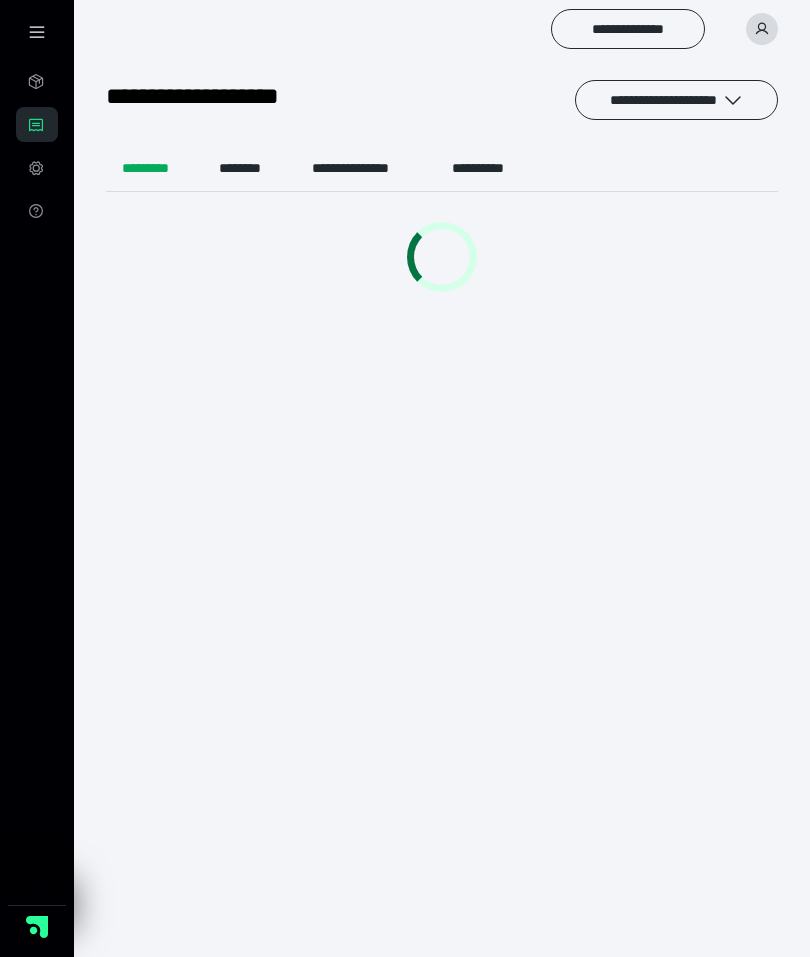 scroll, scrollTop: 0, scrollLeft: 0, axis: both 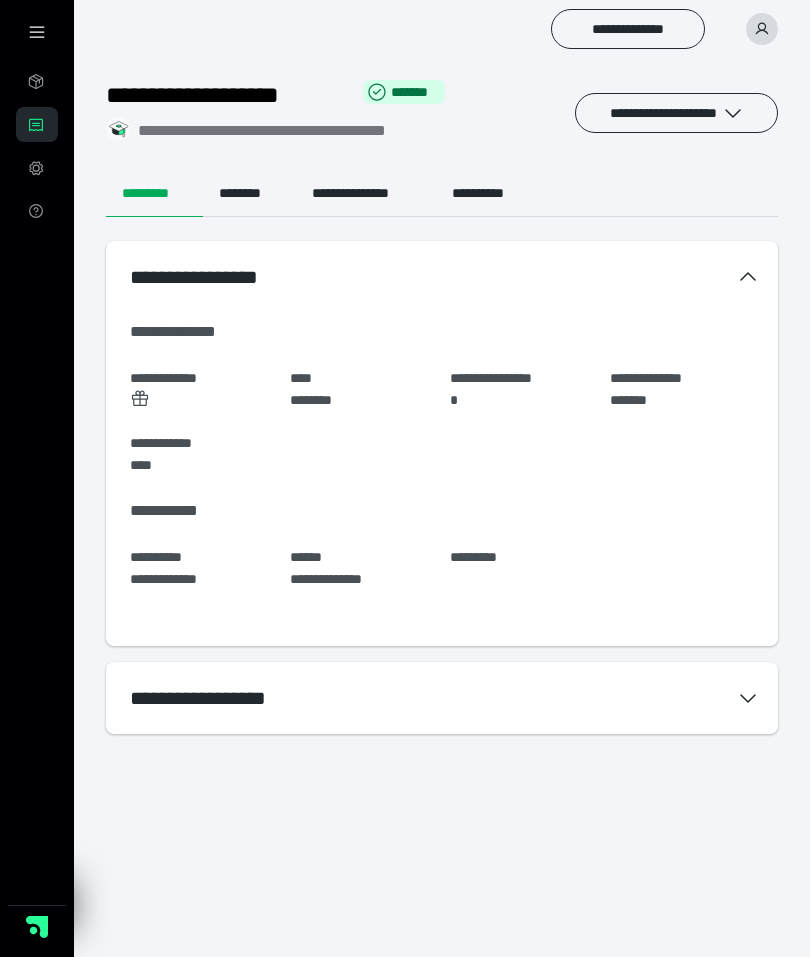 click on "**********" at bounding box center (405, 365) 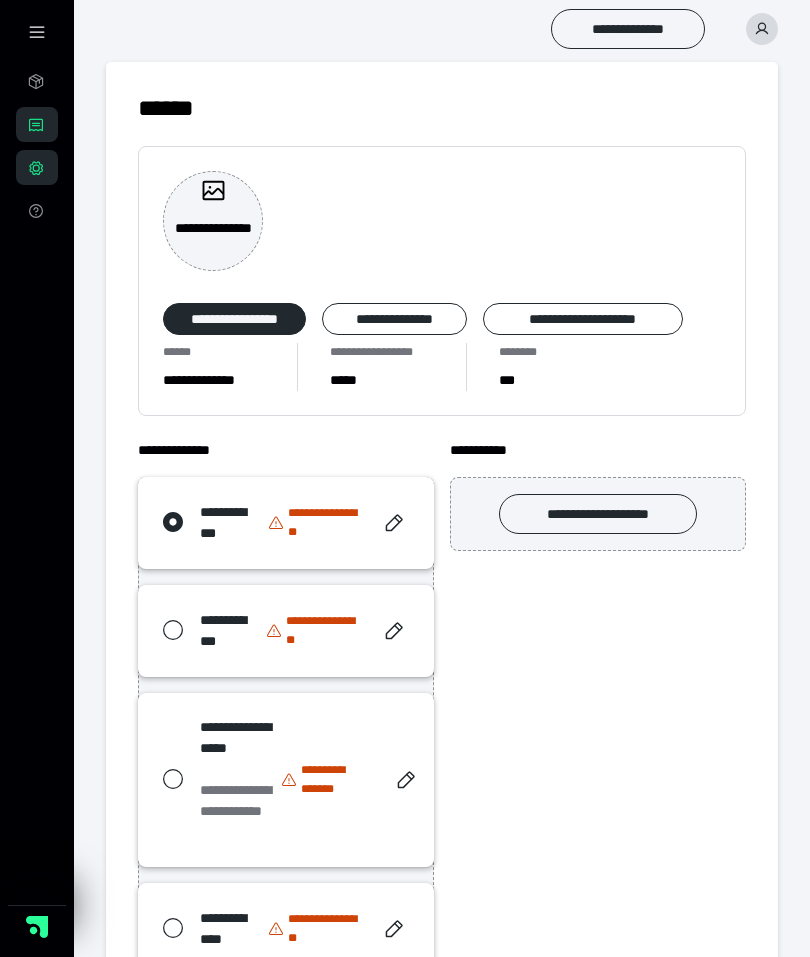 scroll, scrollTop: 0, scrollLeft: 0, axis: both 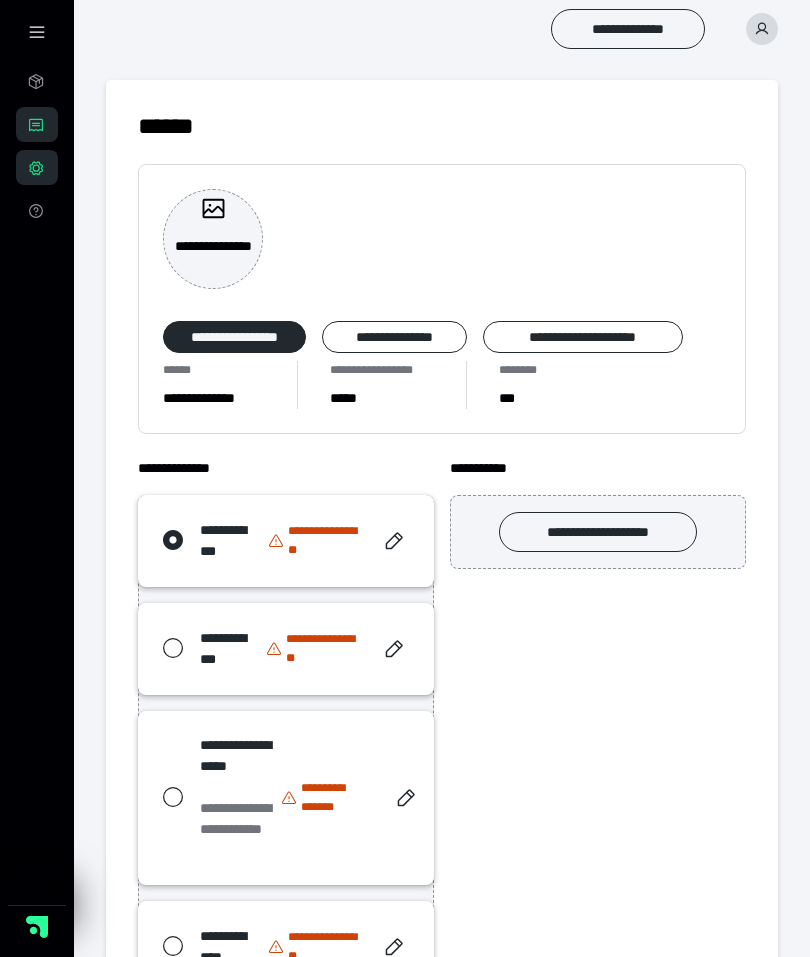 click on "**********" at bounding box center (37, 210) 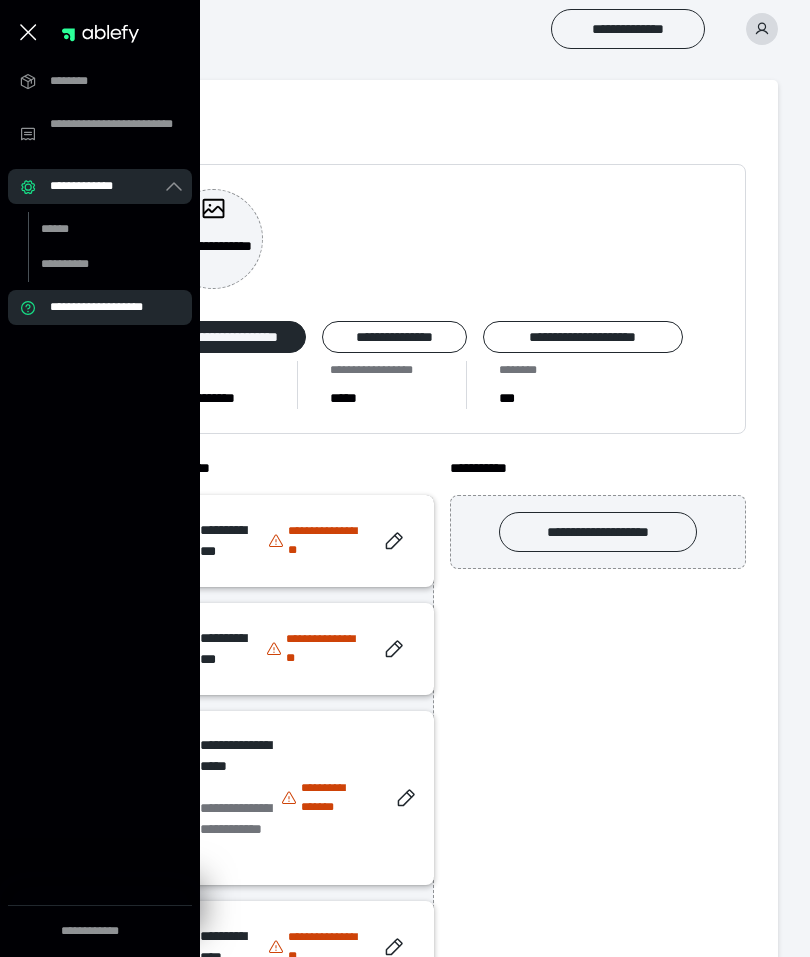 click on "********" at bounding box center (106, 81) 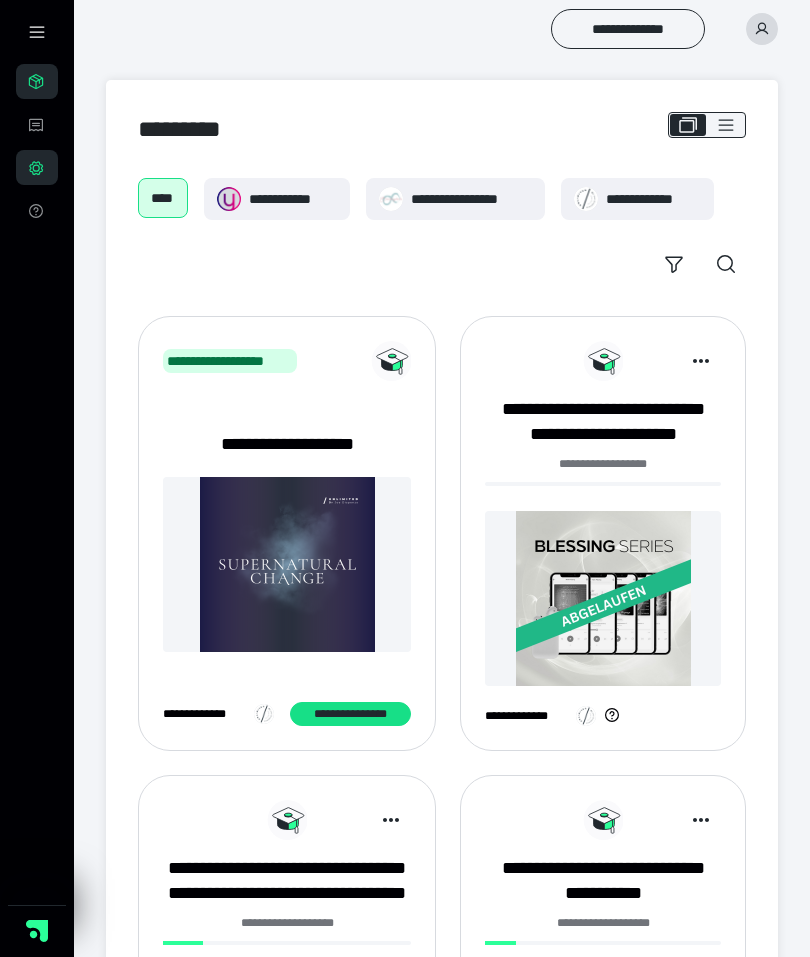 click on "**********" at bounding box center [293, 199] 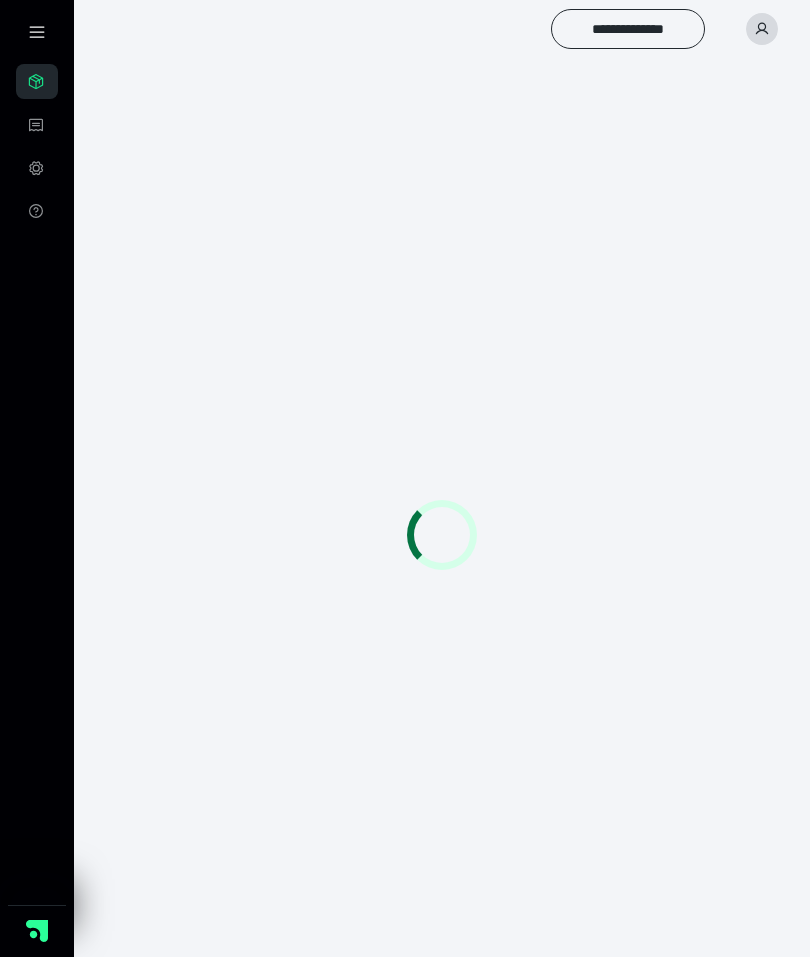 scroll, scrollTop: 0, scrollLeft: 0, axis: both 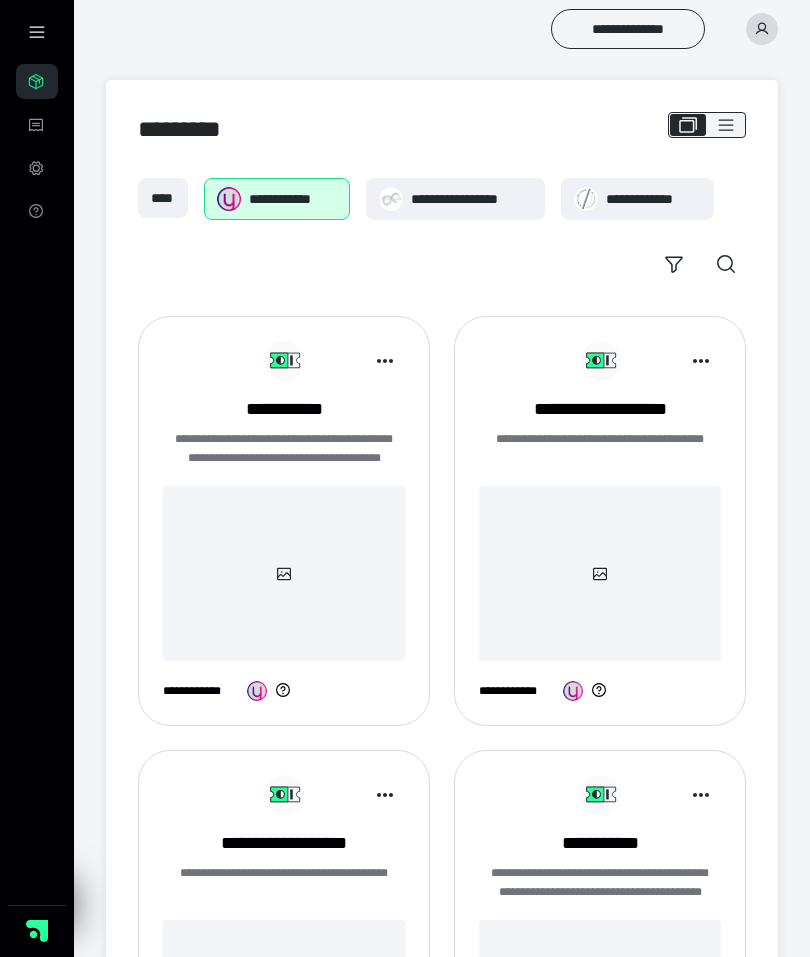 click at bounding box center [707, 125] 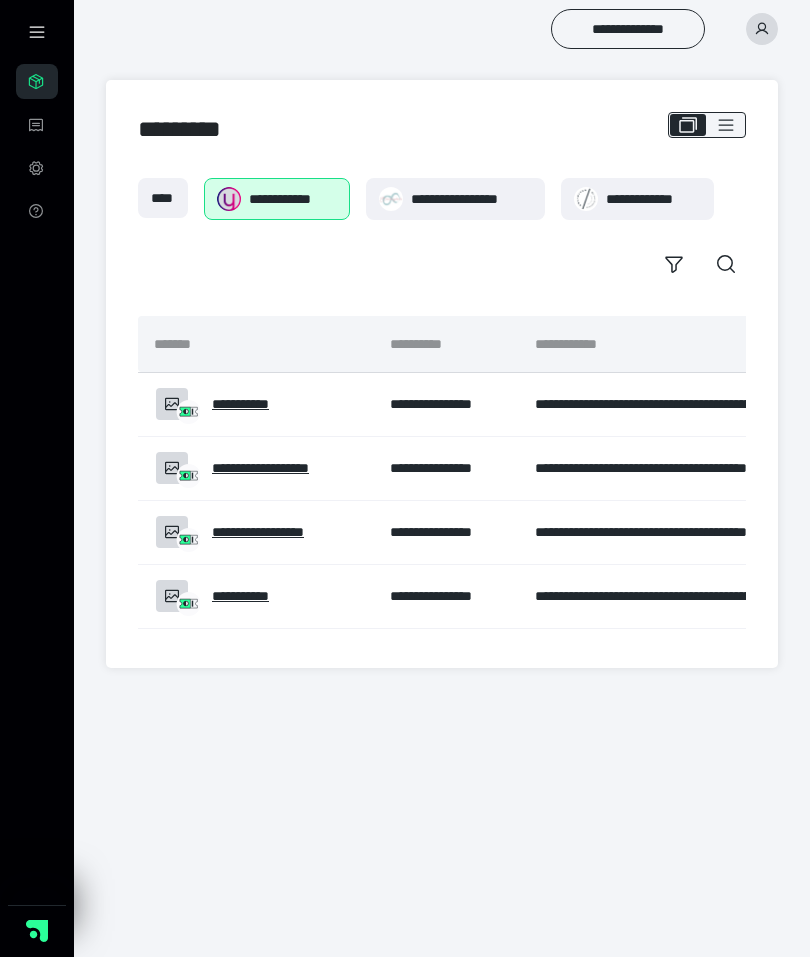 click at bounding box center (668, 125) 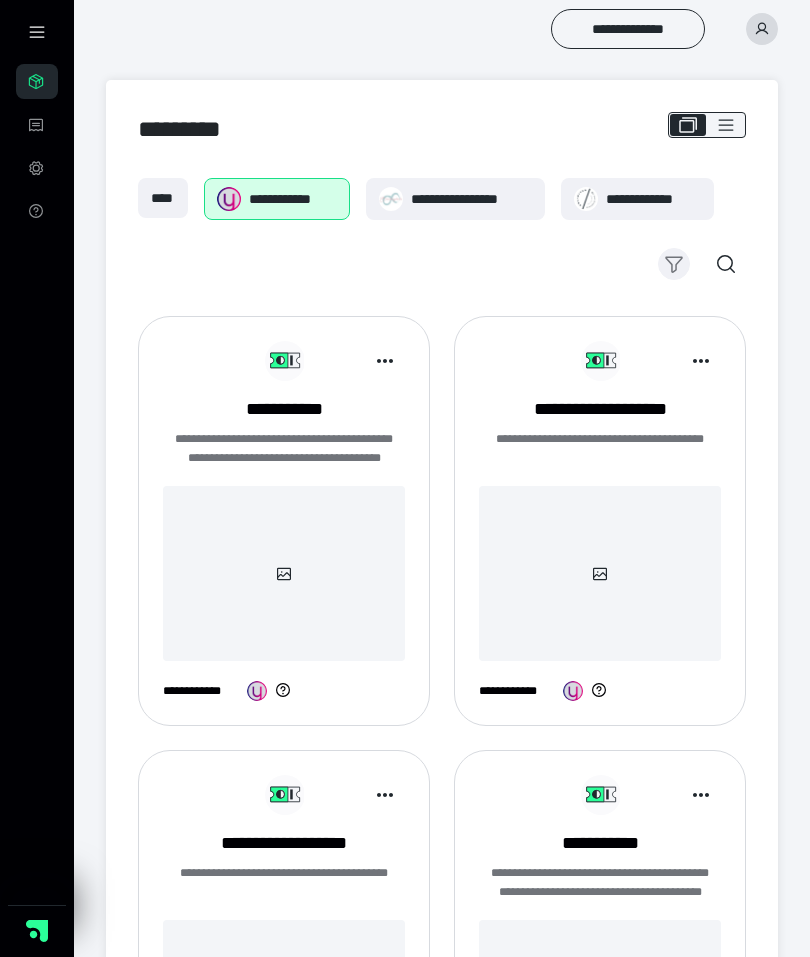 click at bounding box center [674, 264] 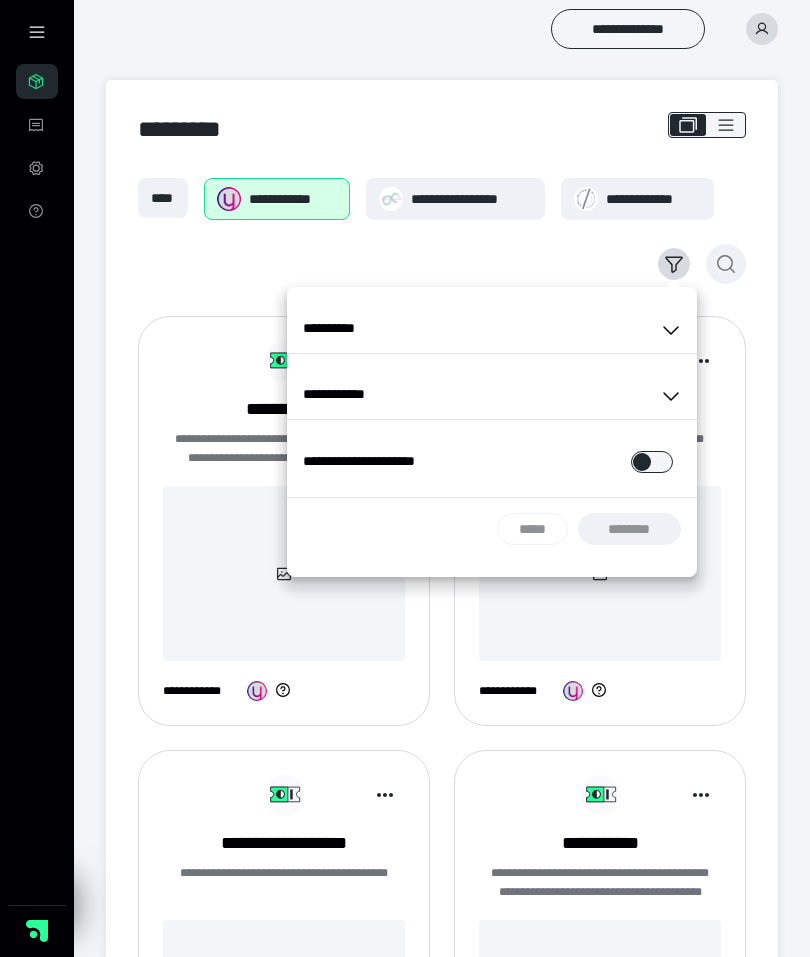 click 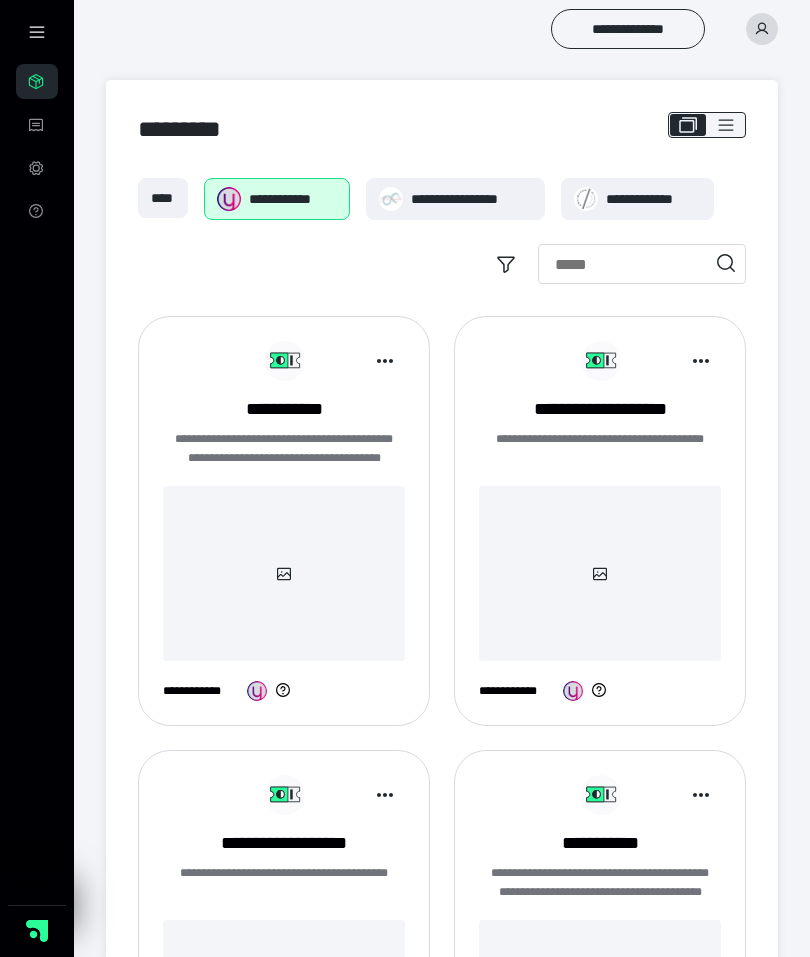 click at bounding box center (642, 264) 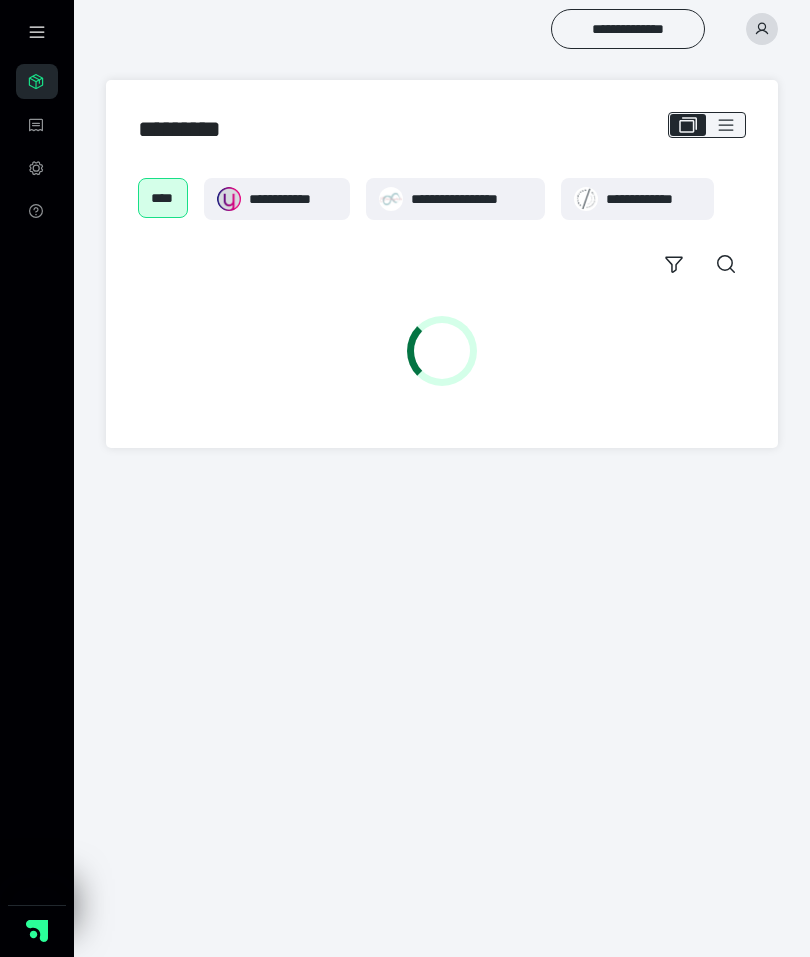 scroll, scrollTop: 0, scrollLeft: 0, axis: both 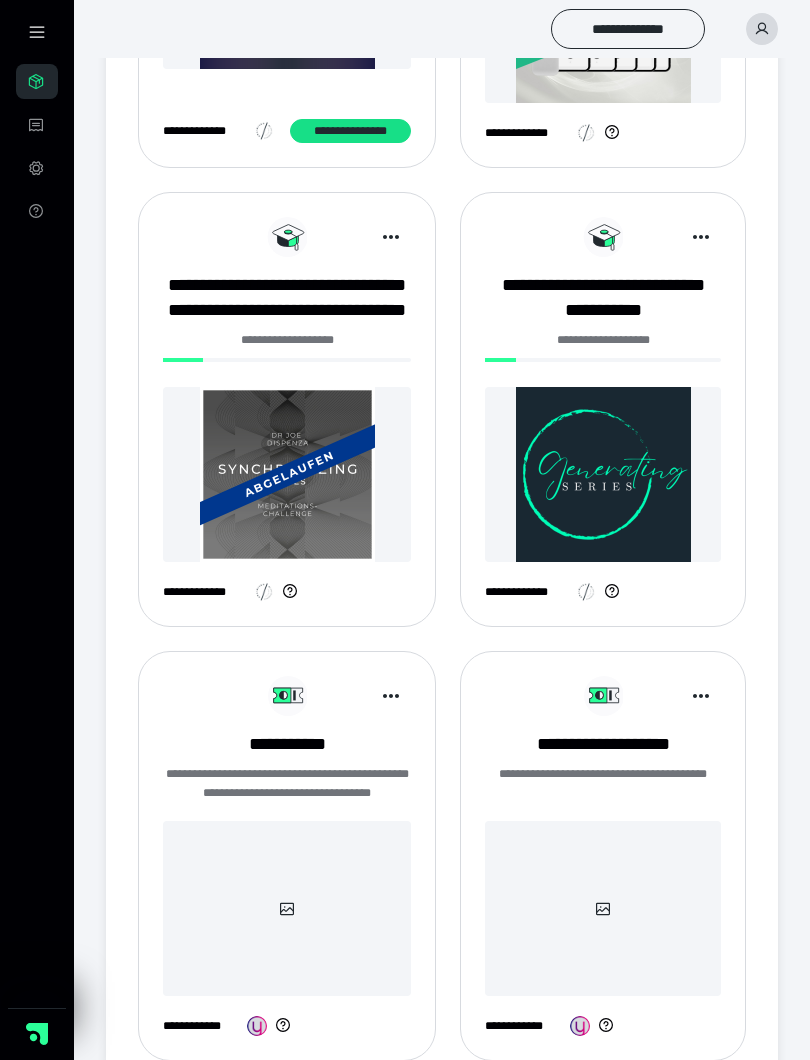 click at bounding box center (603, 474) 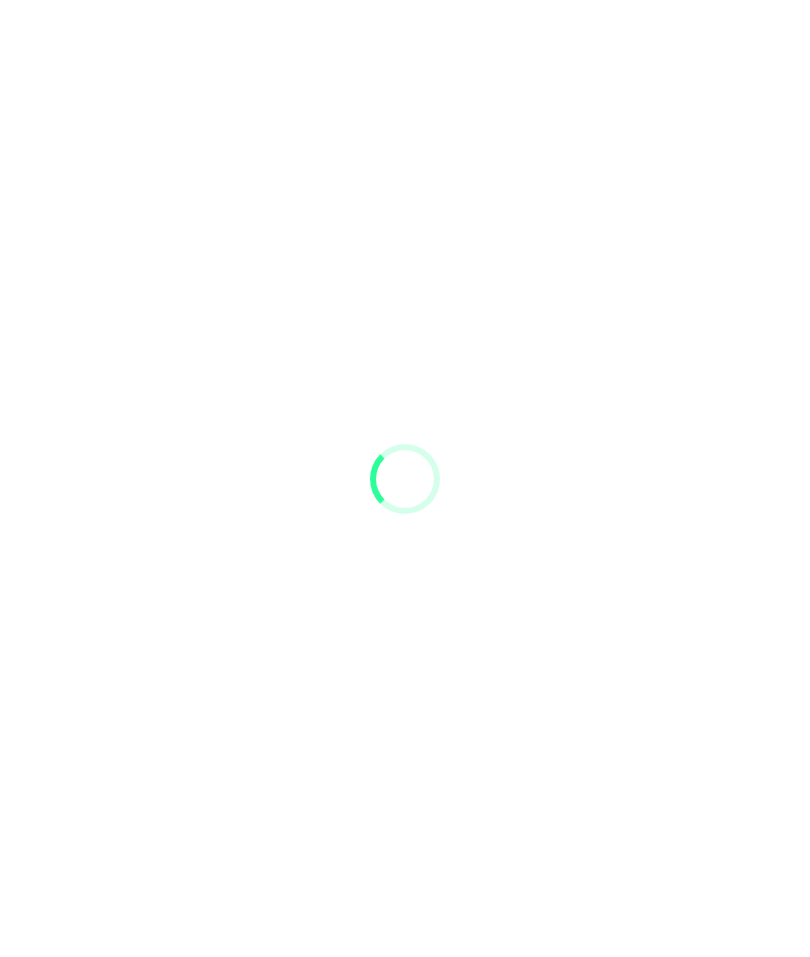 scroll, scrollTop: 0, scrollLeft: 0, axis: both 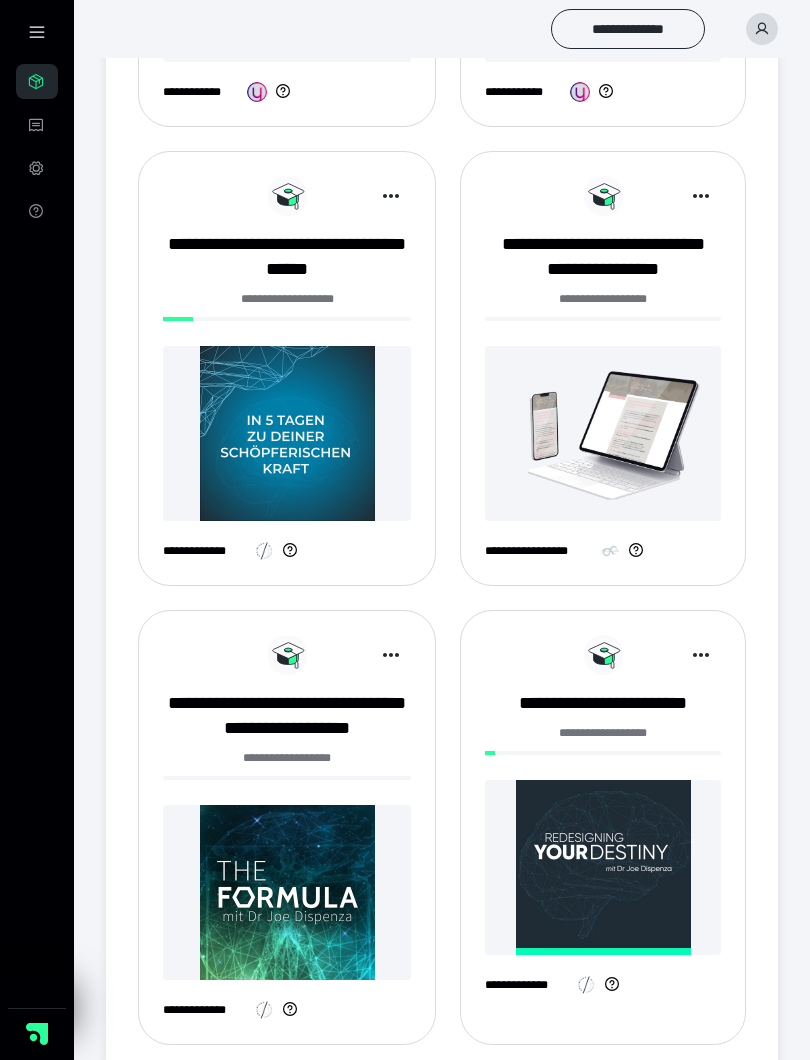 click on "**********" at bounding box center [287, 257] 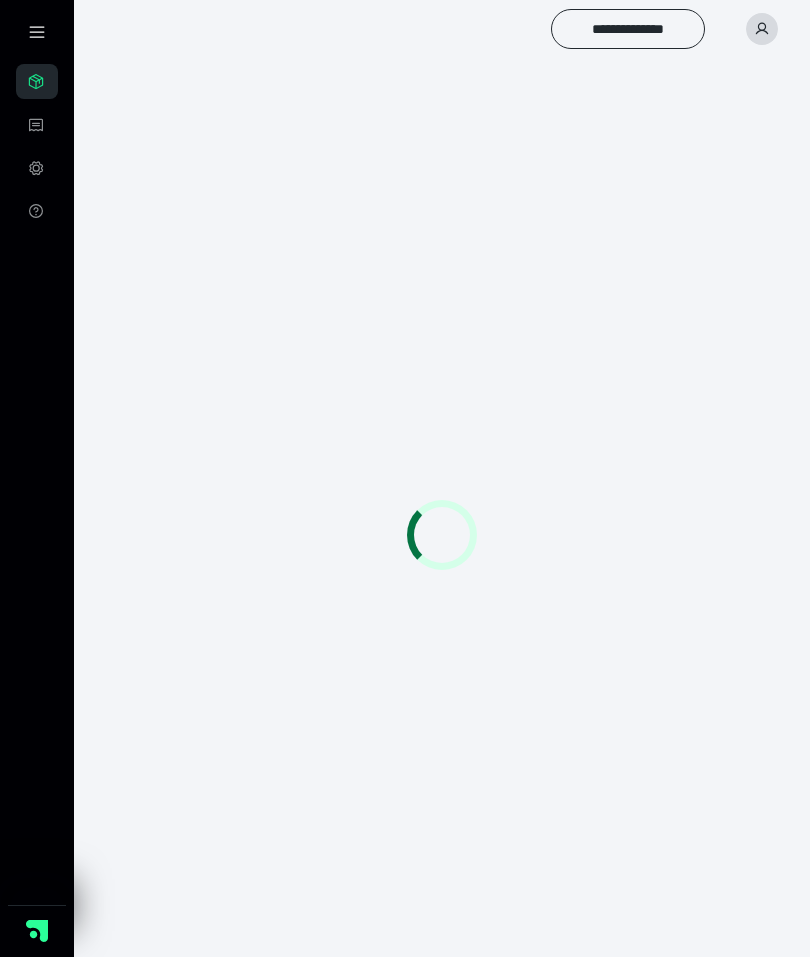 scroll, scrollTop: 0, scrollLeft: 0, axis: both 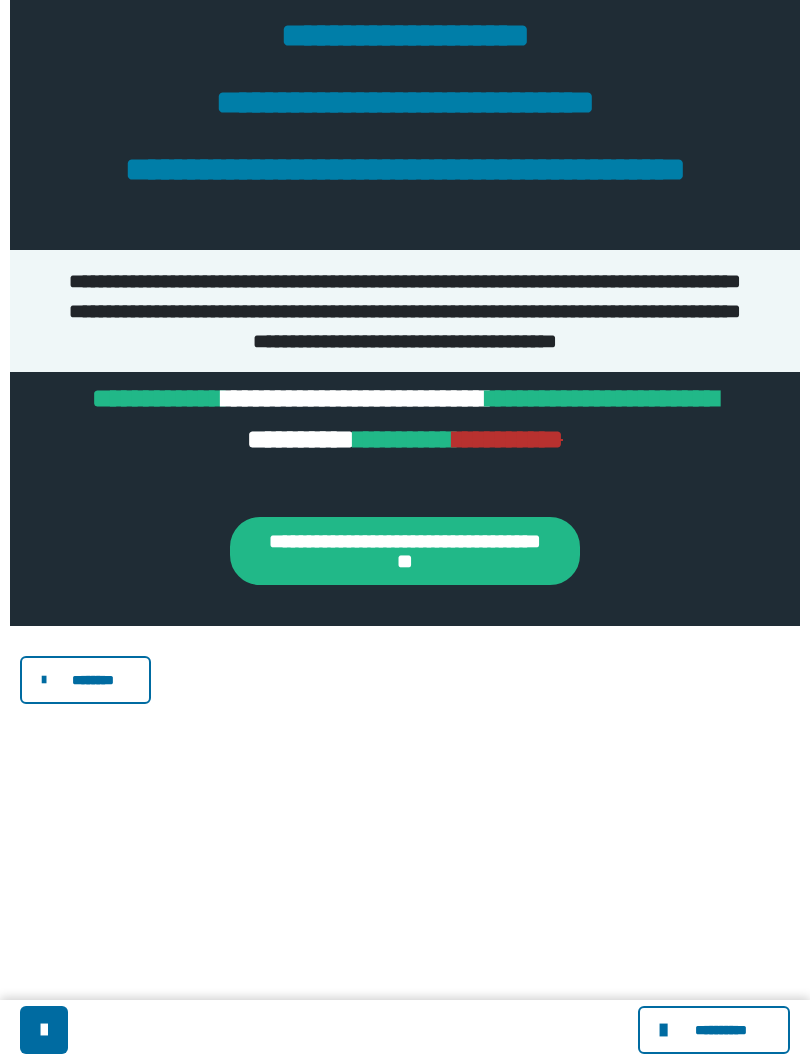 click on "**********" 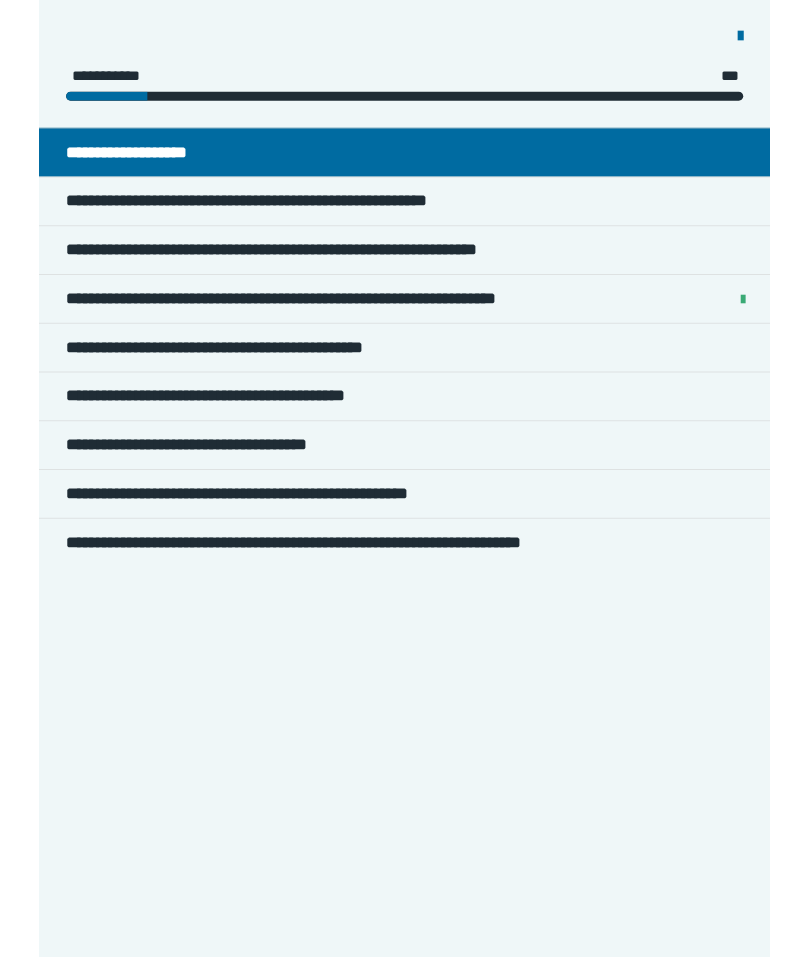 scroll, scrollTop: 217, scrollLeft: 0, axis: vertical 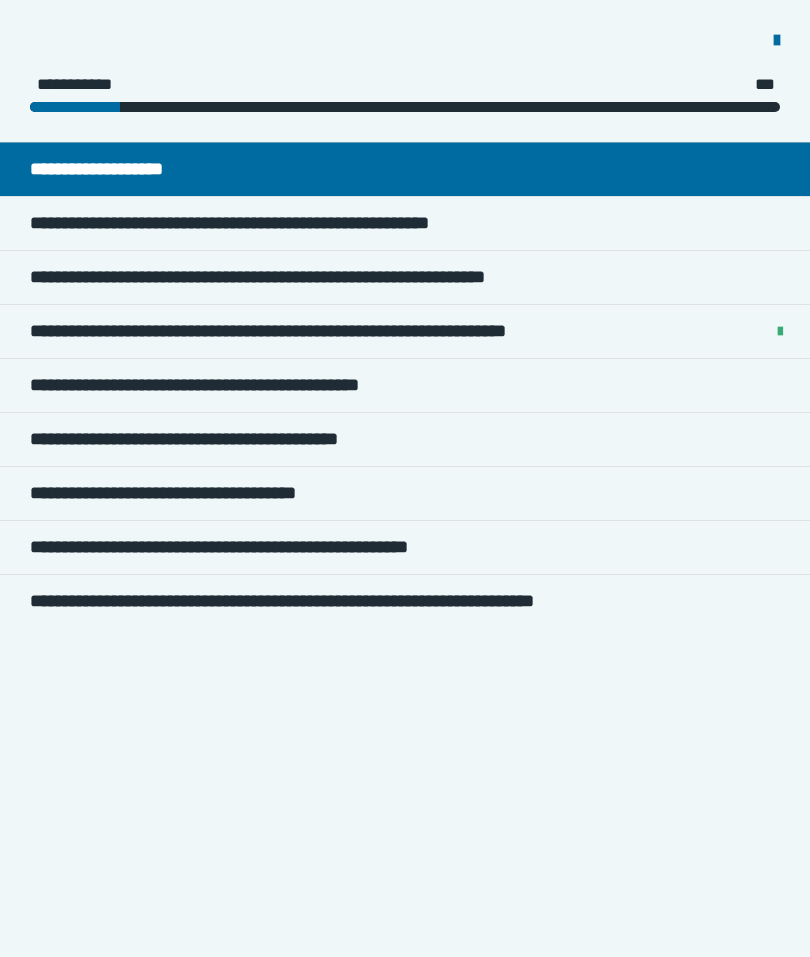 click on "**********" 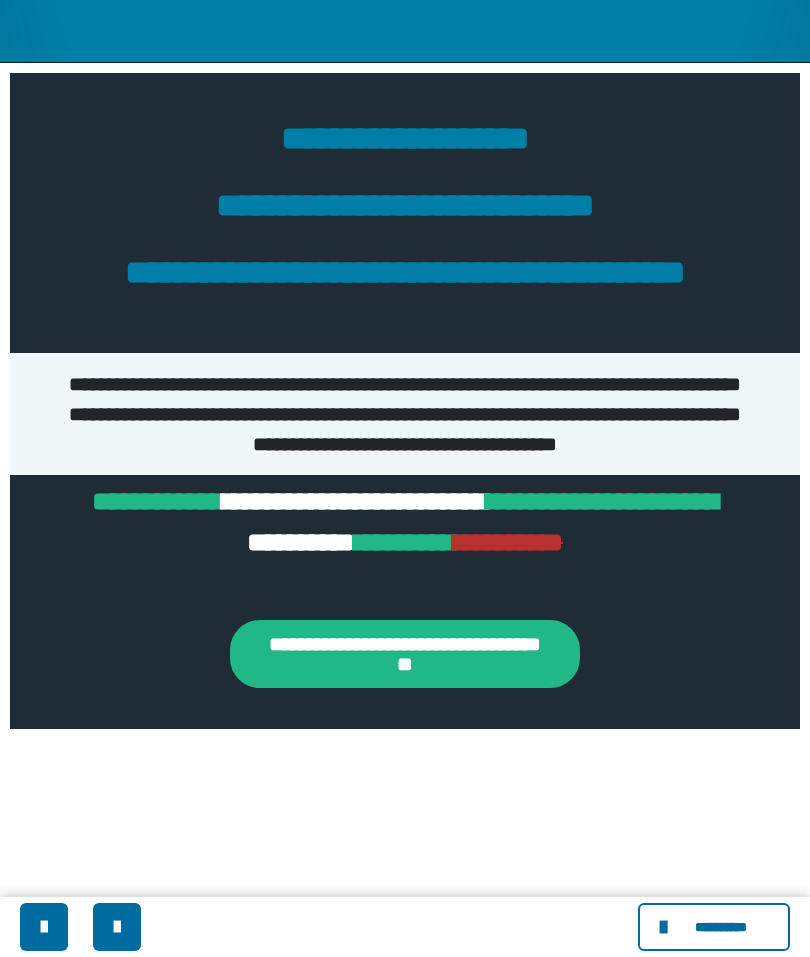 scroll, scrollTop: 0, scrollLeft: 0, axis: both 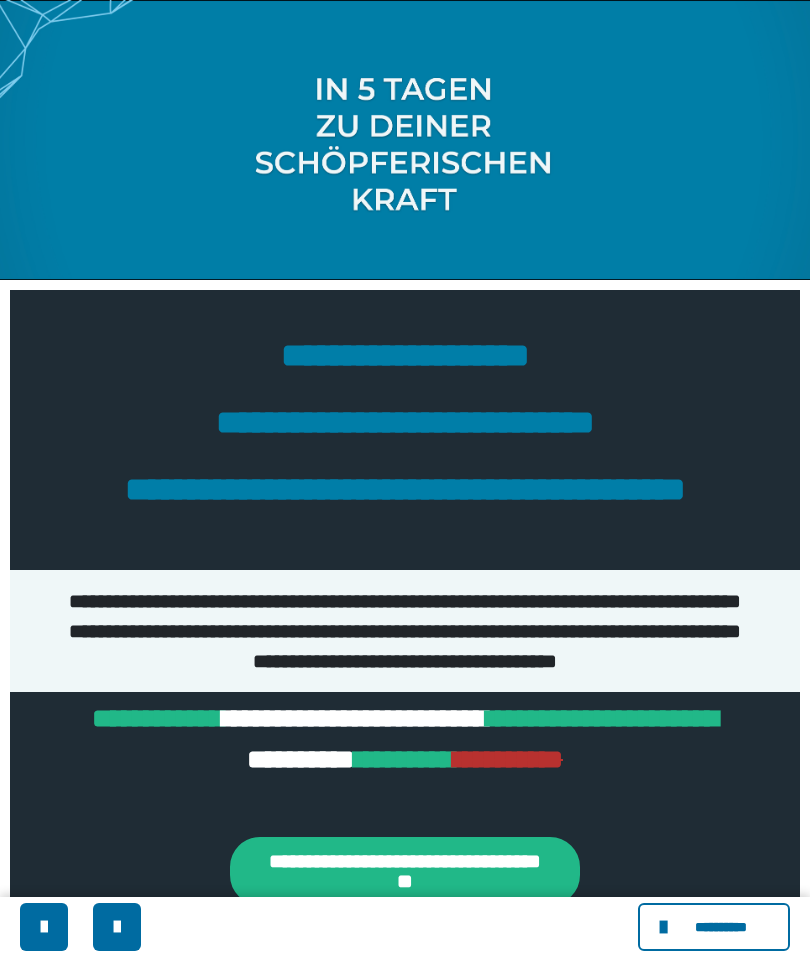 click on "**********" 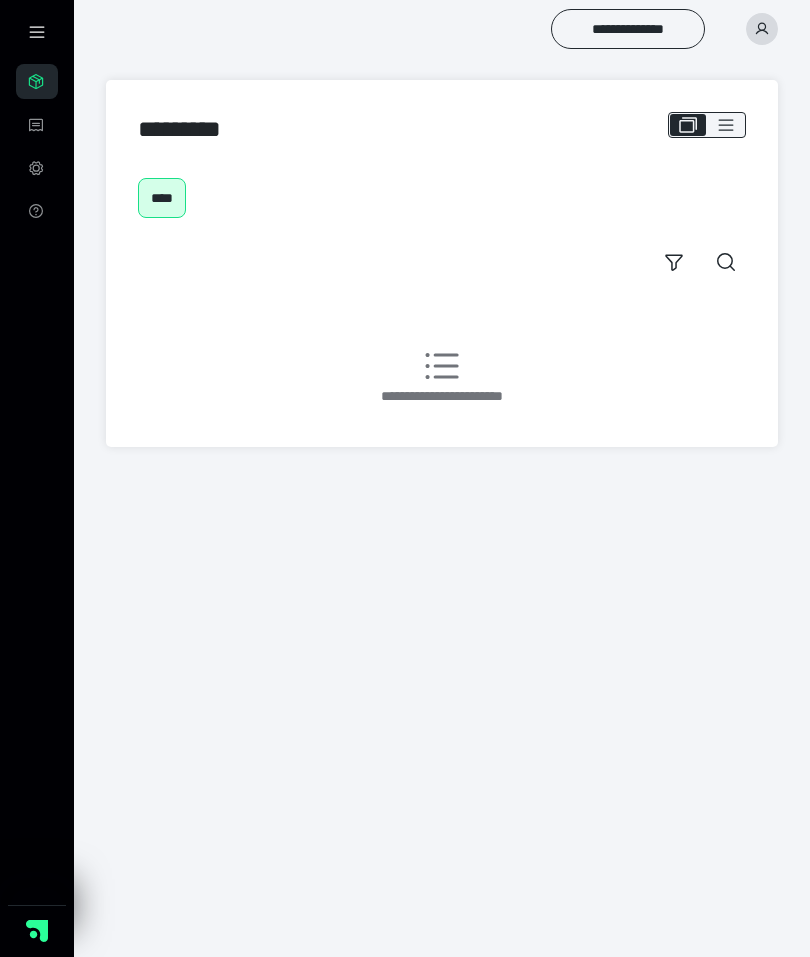 scroll, scrollTop: 0, scrollLeft: 0, axis: both 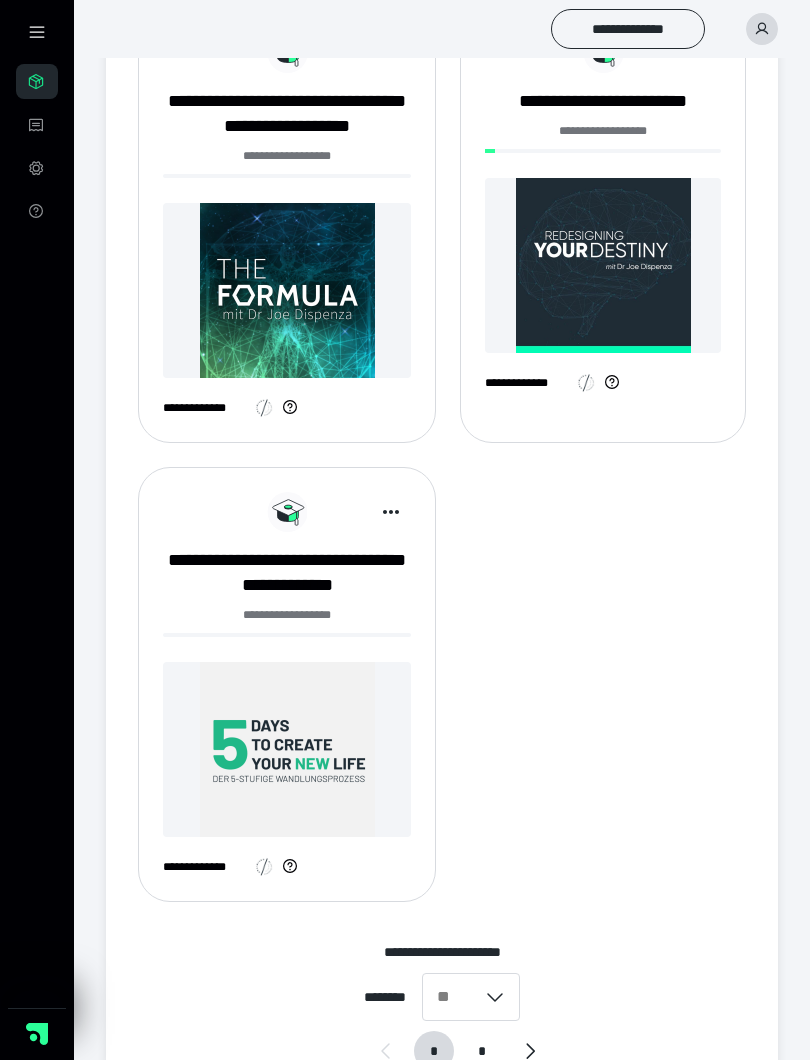 click at bounding box center (603, 265) 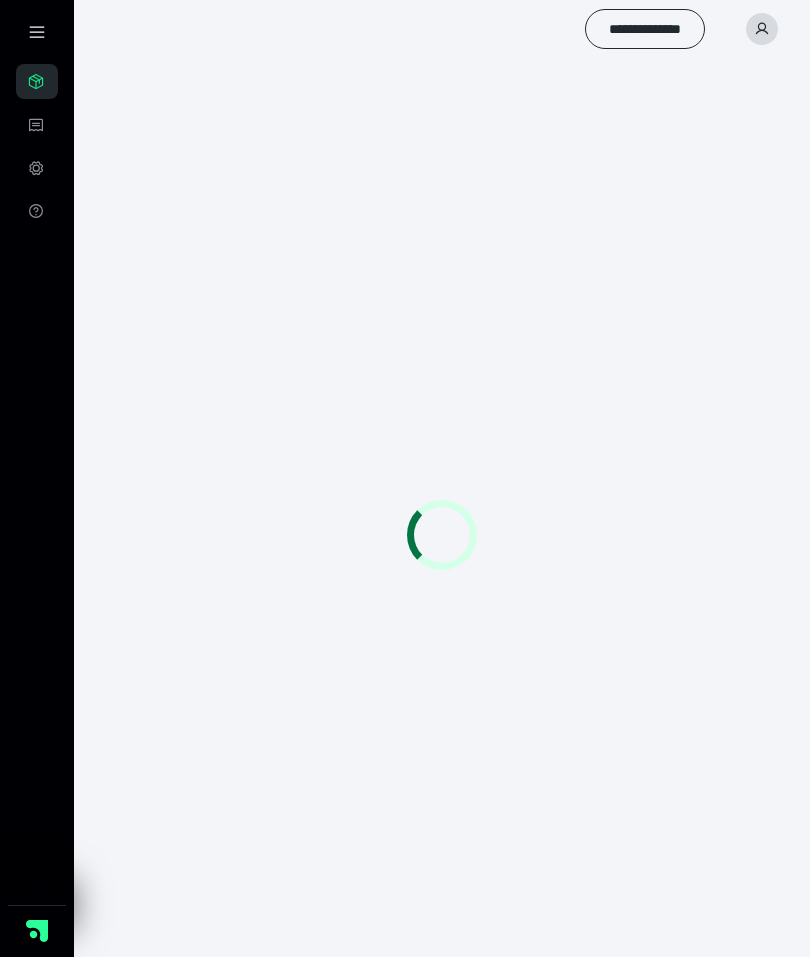 scroll, scrollTop: 0, scrollLeft: 0, axis: both 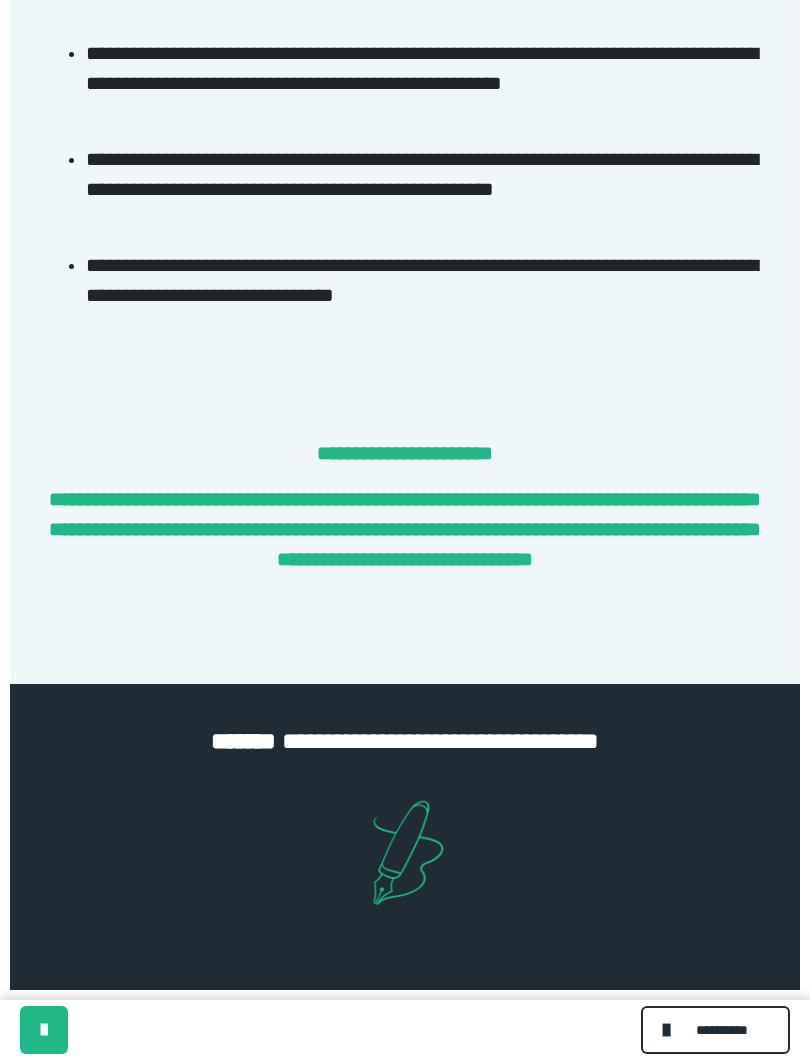 click on "**********" at bounding box center (722, 1030) 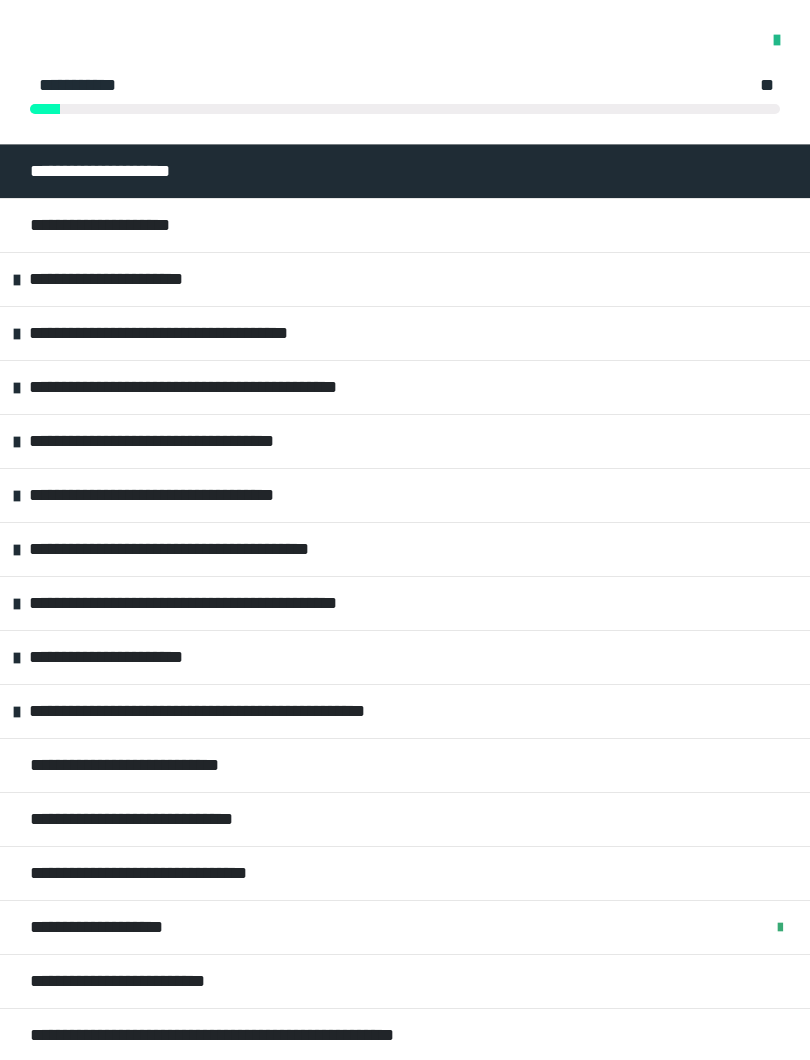 click on "**********" at bounding box center (194, 441) 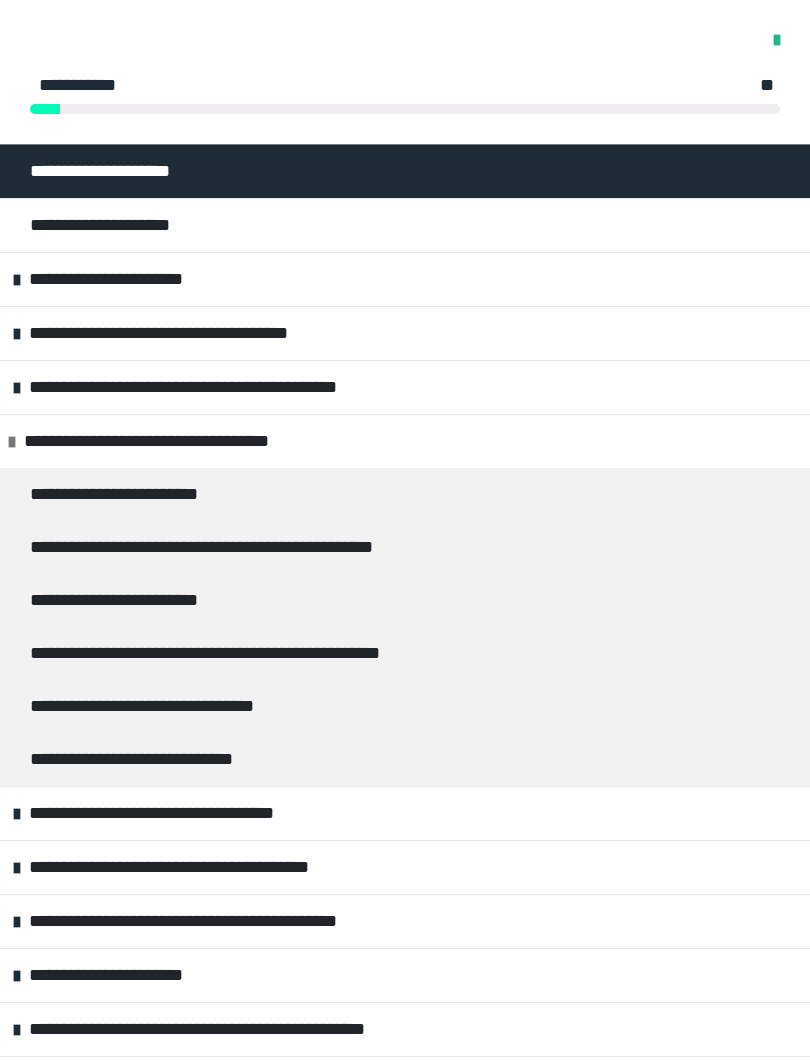 click on "**********" at bounding box center (238, 387) 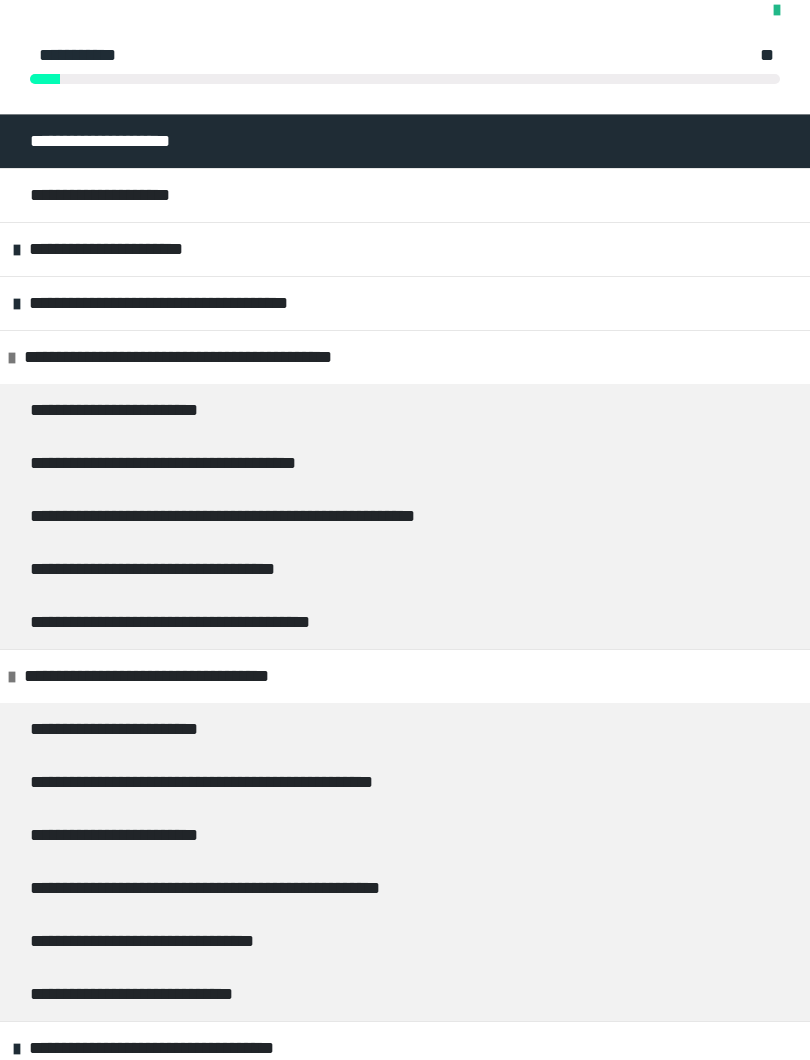 scroll, scrollTop: 3, scrollLeft: 0, axis: vertical 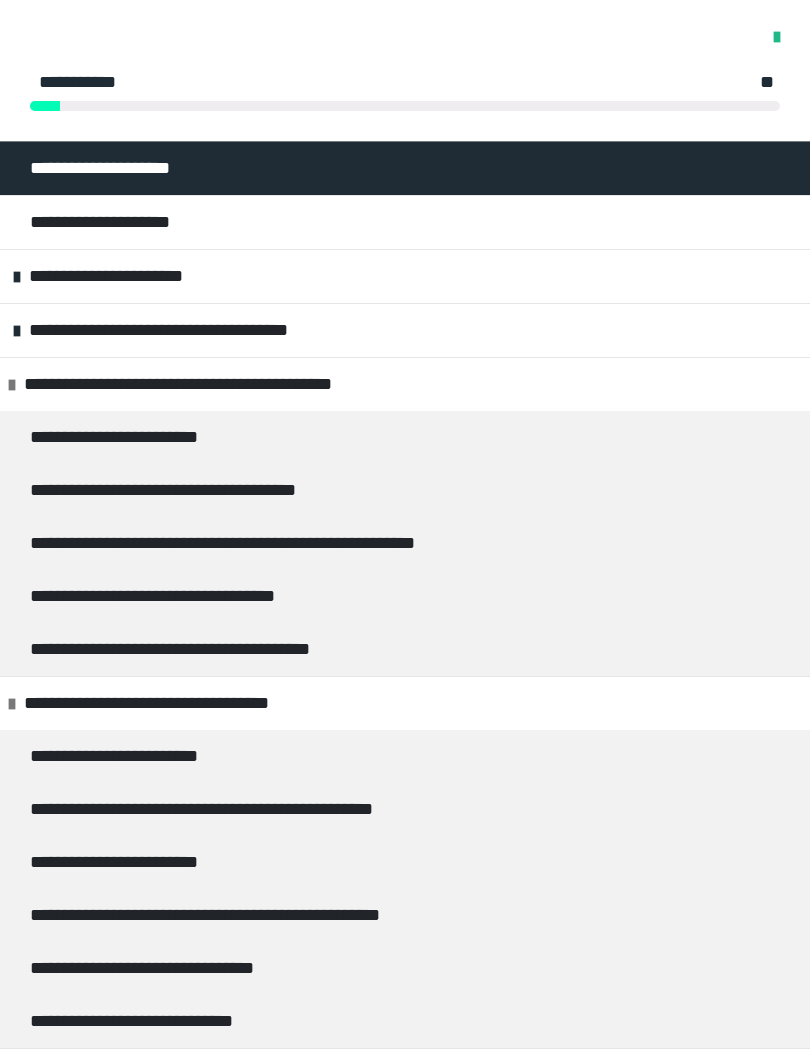 click on "**********" at bounding box center (233, 384) 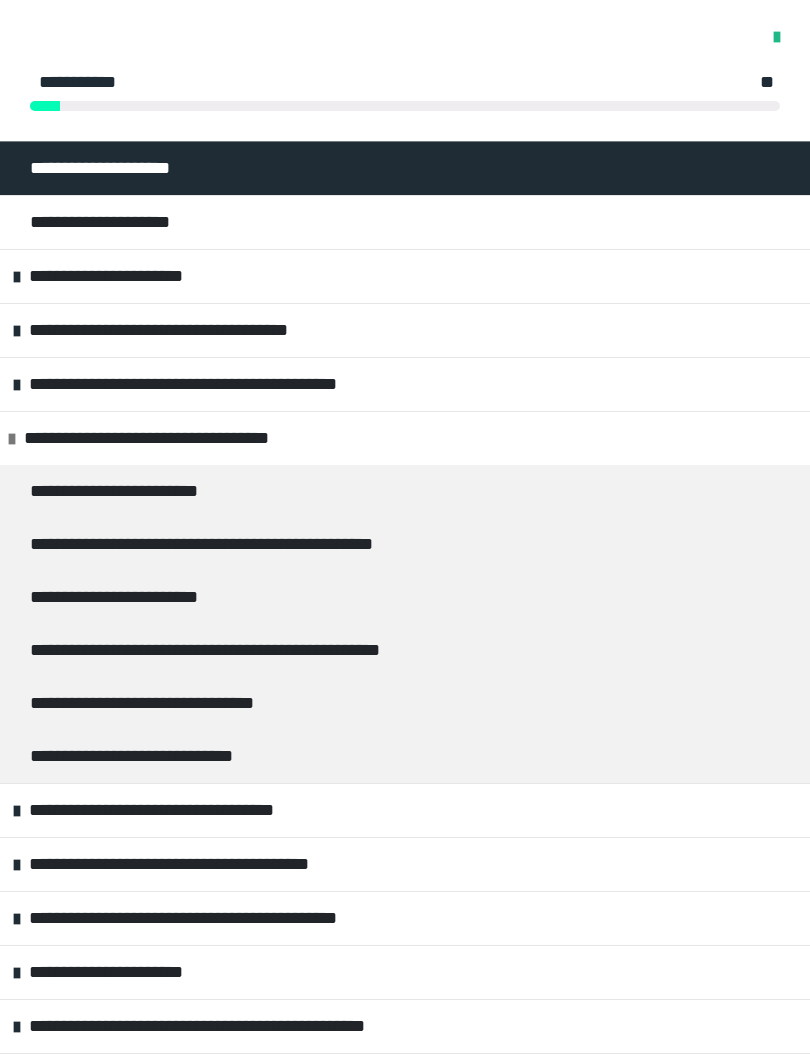 click on "**********" at bounding box center (188, 330) 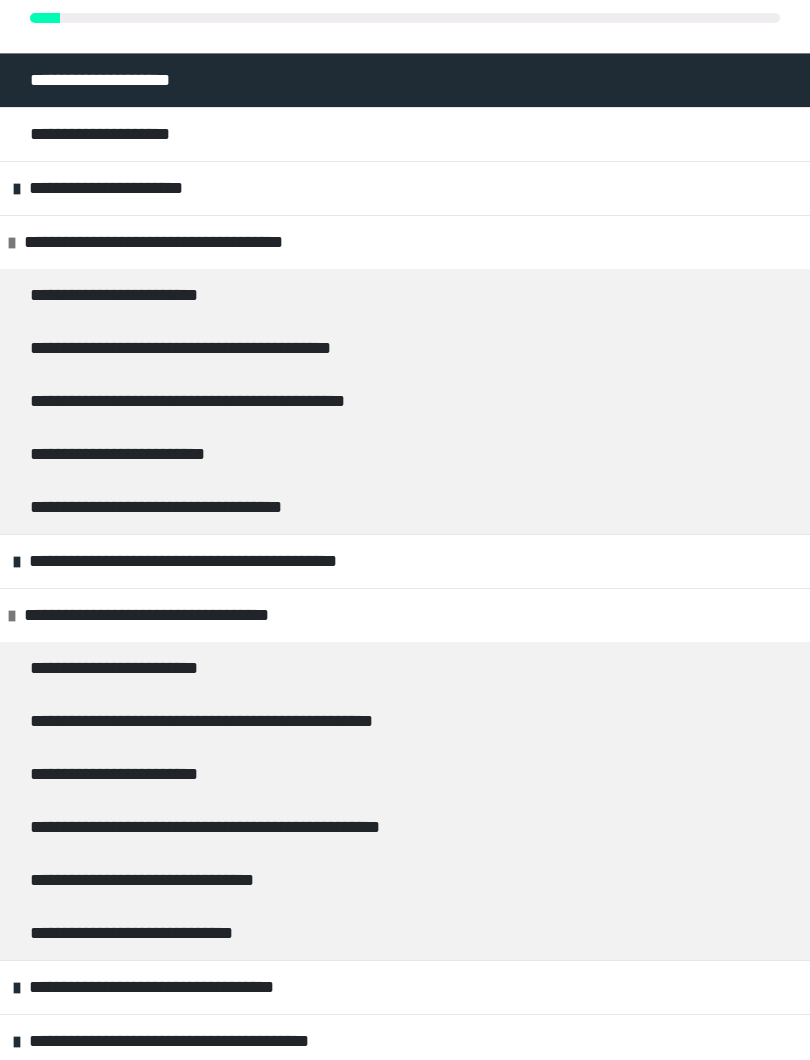 scroll, scrollTop: 90, scrollLeft: 0, axis: vertical 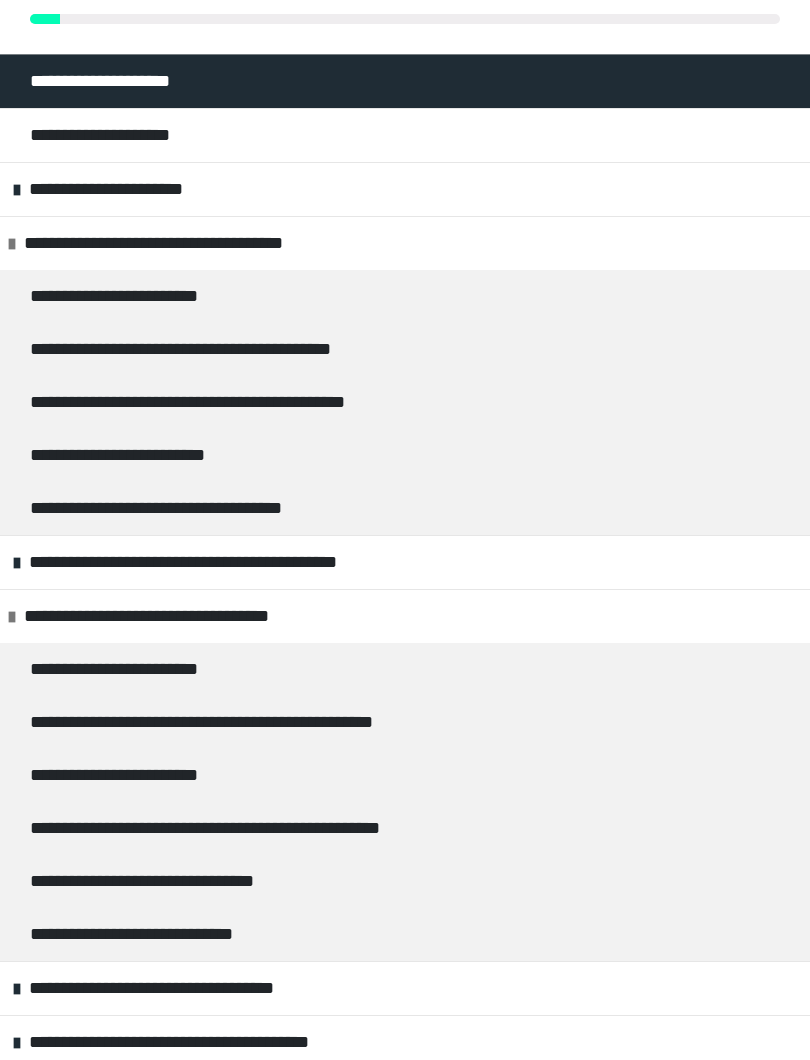 click on "**********" at bounding box center [144, 455] 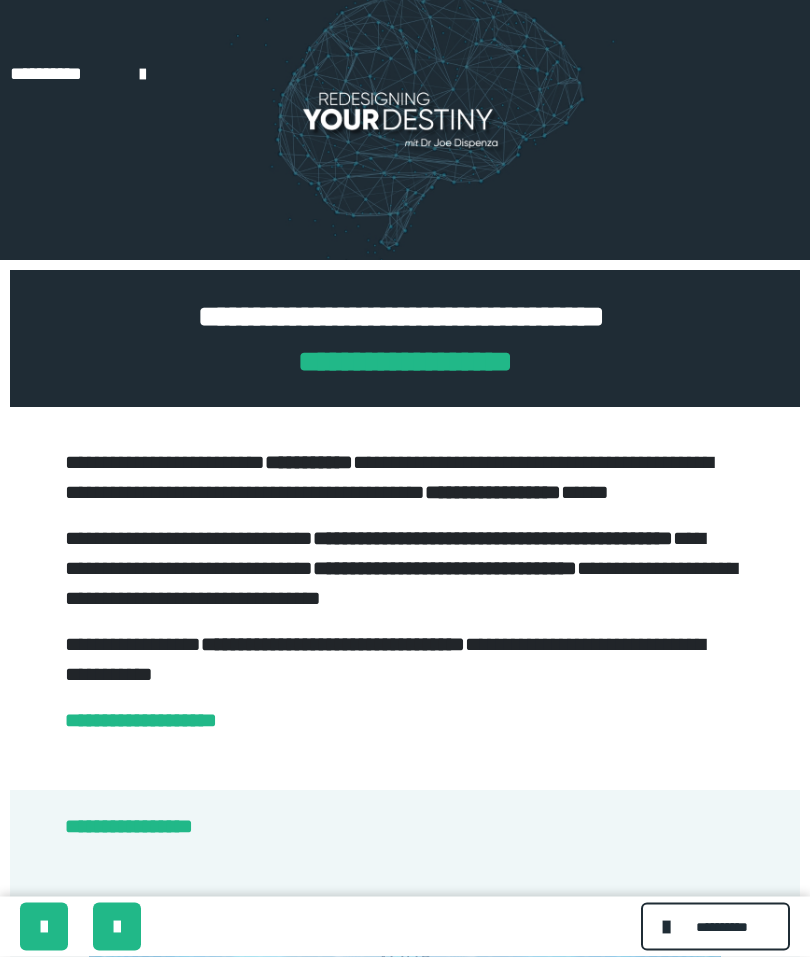 scroll, scrollTop: 0, scrollLeft: 0, axis: both 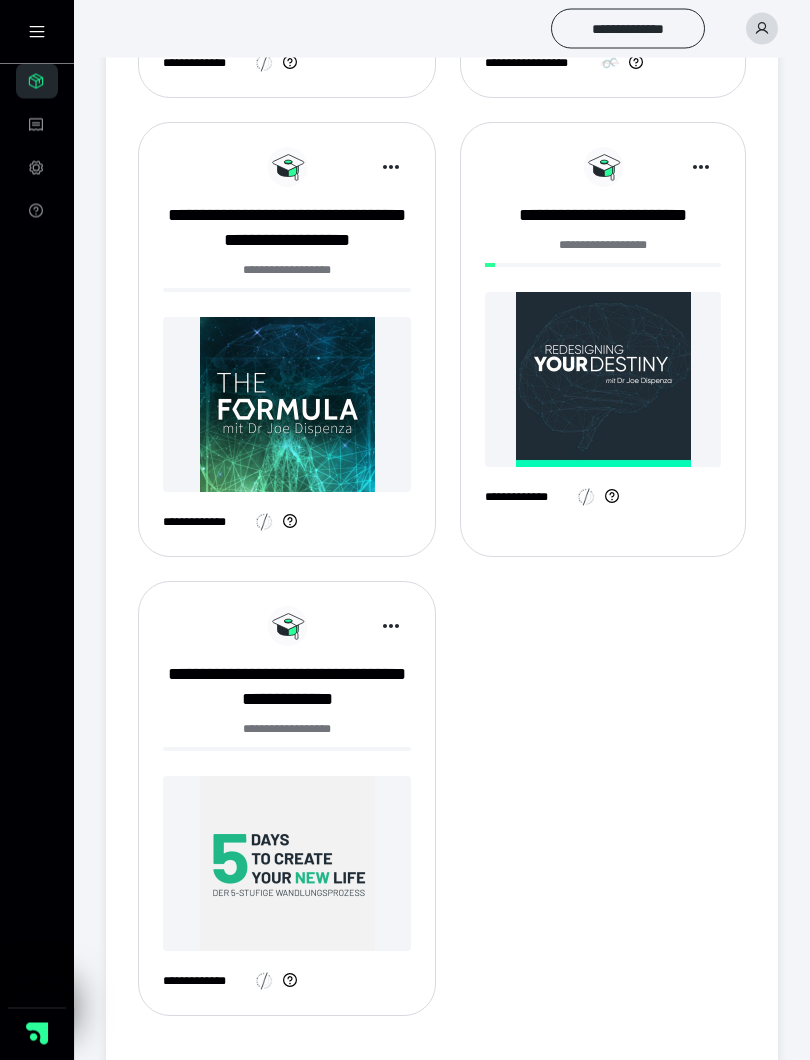 click at bounding box center (603, 380) 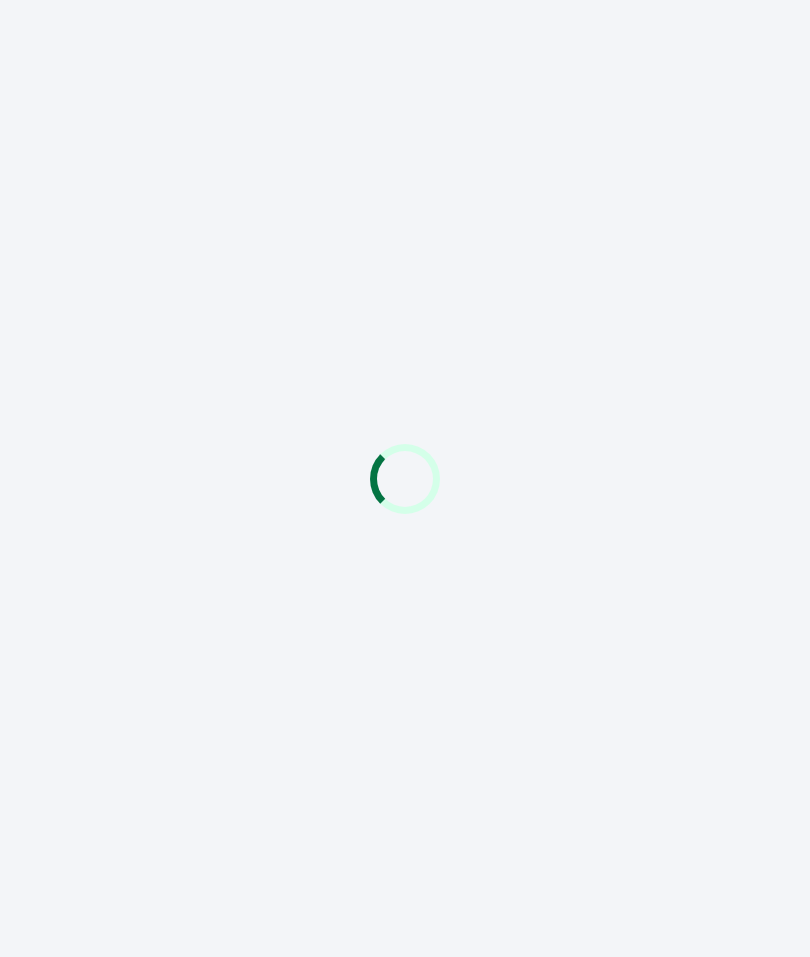 scroll, scrollTop: 0, scrollLeft: 0, axis: both 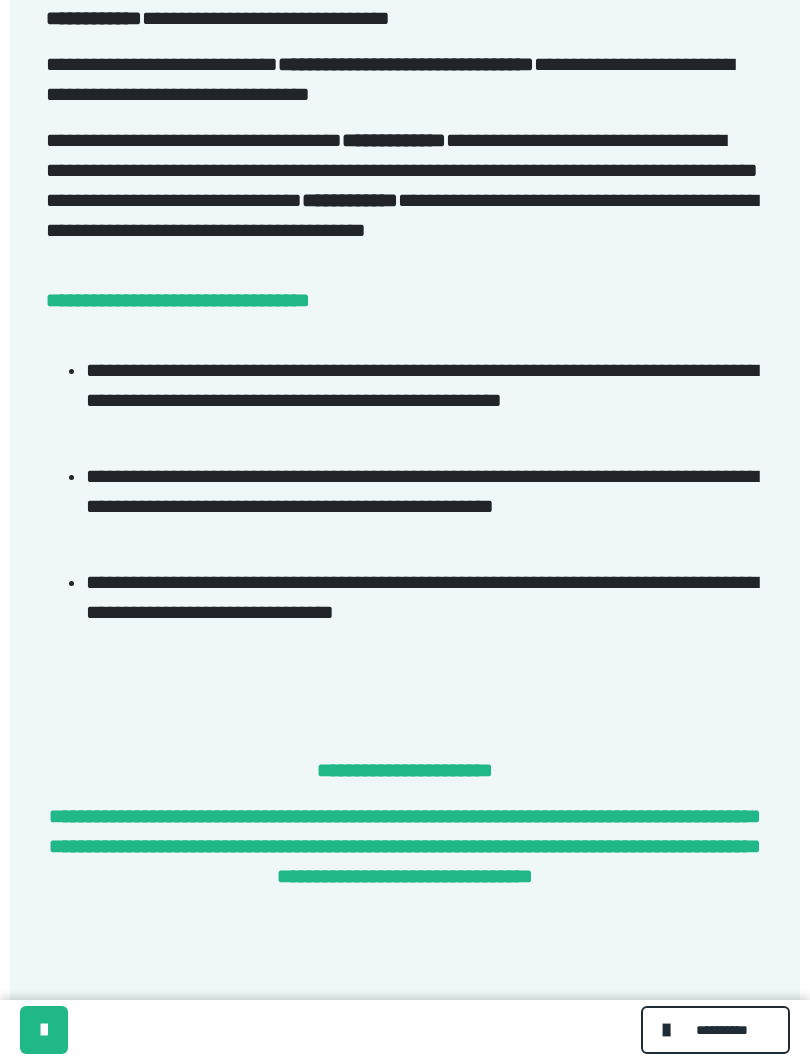 click at bounding box center (669, 1030) 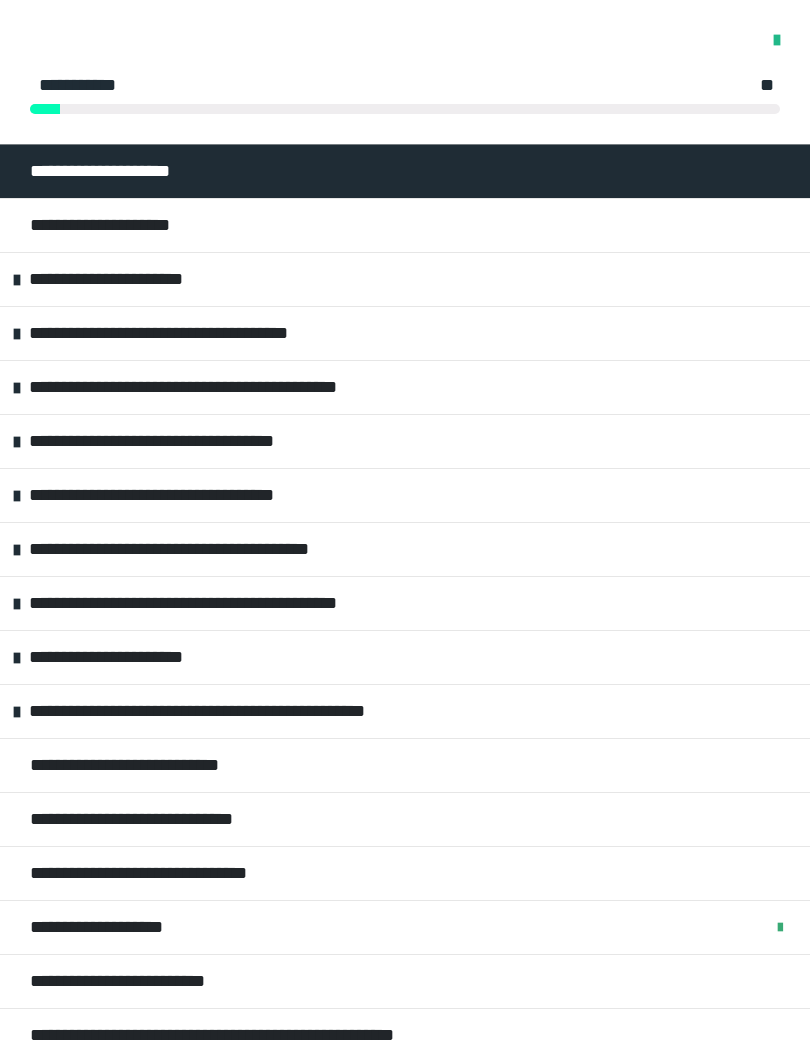 click on "**********" at bounding box center [195, 495] 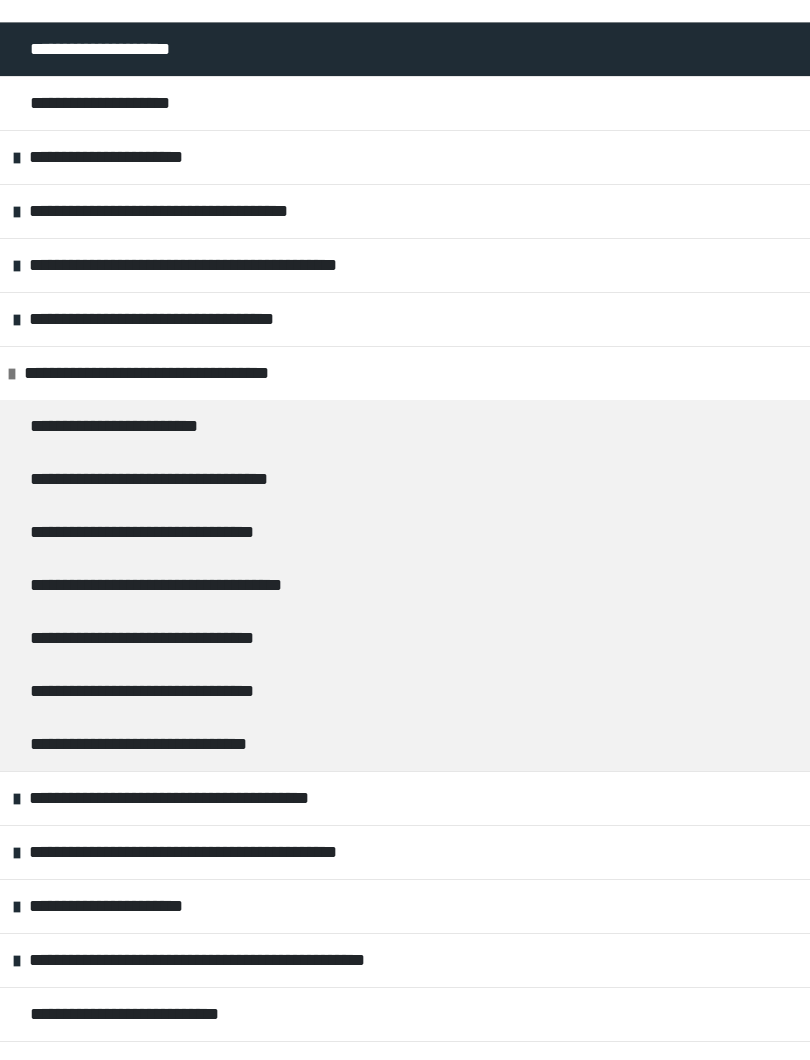 scroll, scrollTop: 120, scrollLeft: 0, axis: vertical 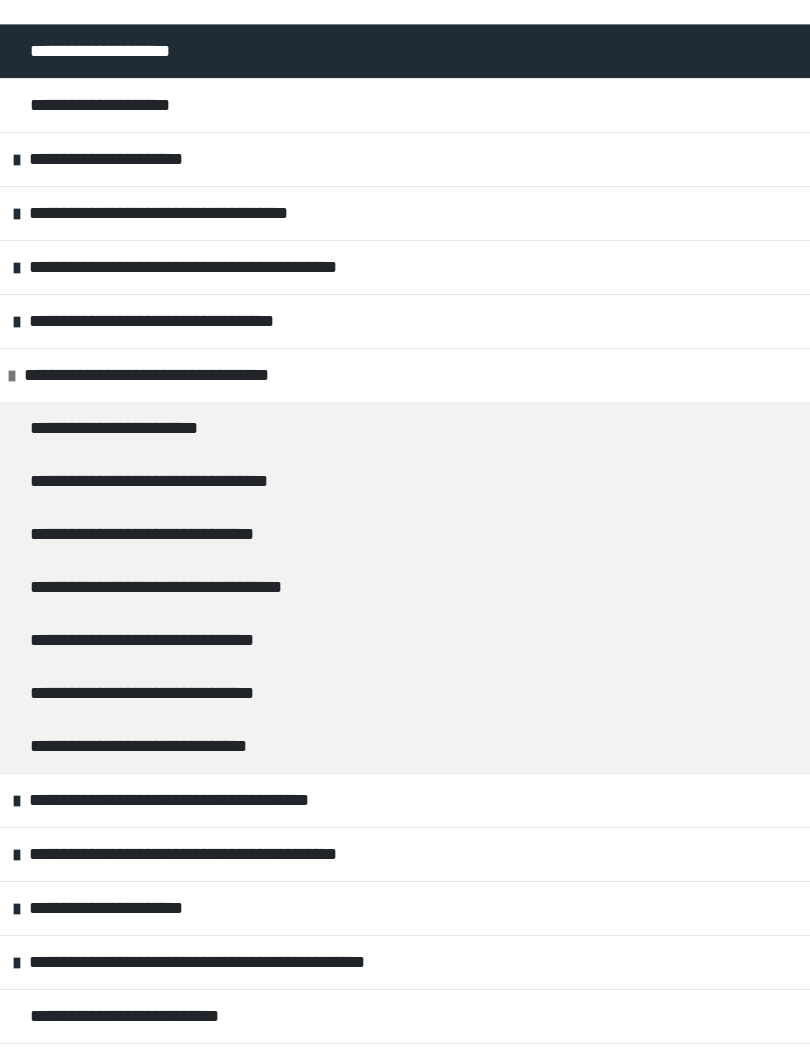 click on "**********" at bounding box center (182, 746) 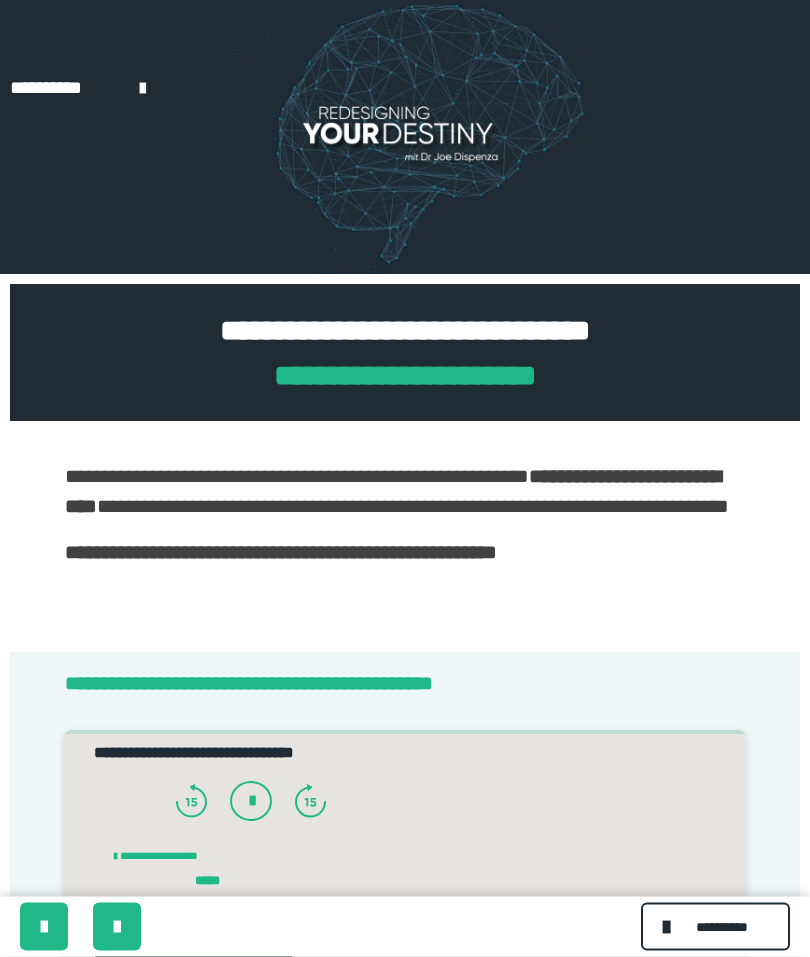 scroll, scrollTop: 0, scrollLeft: 0, axis: both 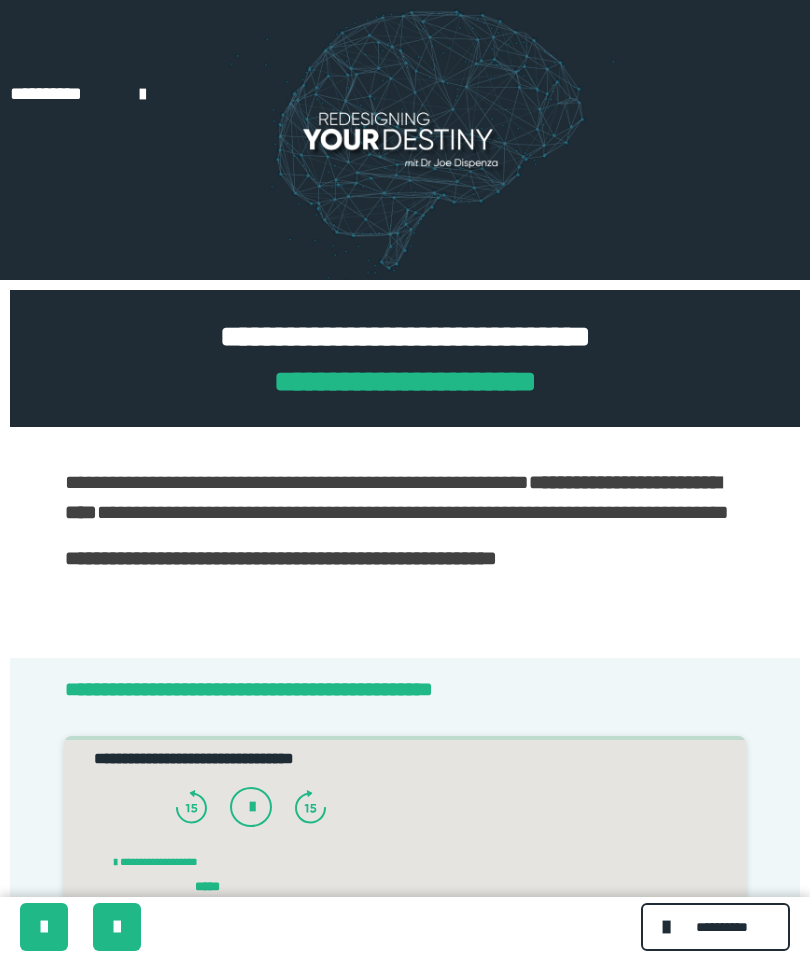 click at bounding box center (44, 927) 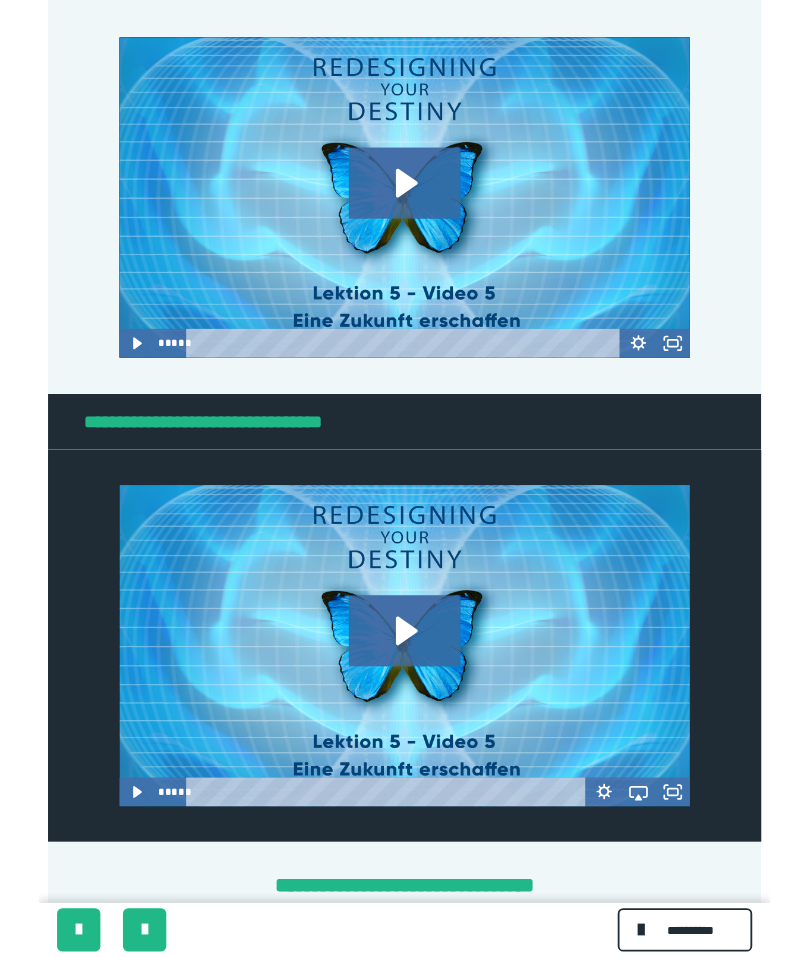 scroll, scrollTop: 856, scrollLeft: 0, axis: vertical 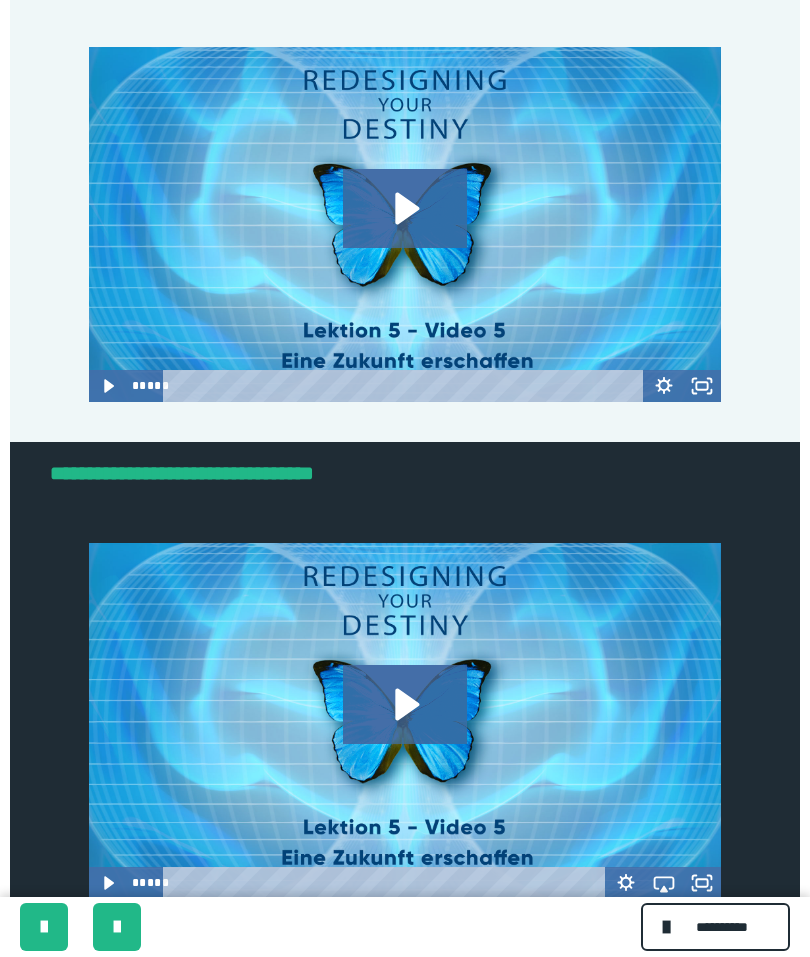 click at bounding box center [44, 927] 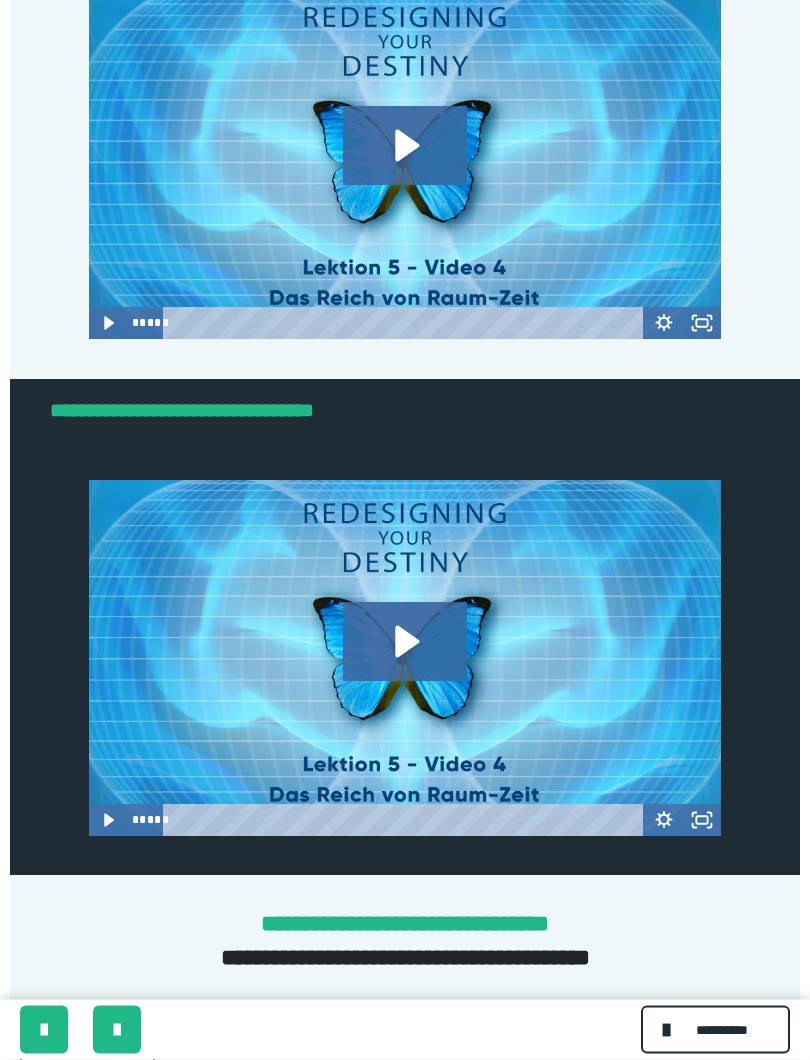 scroll, scrollTop: 989, scrollLeft: 0, axis: vertical 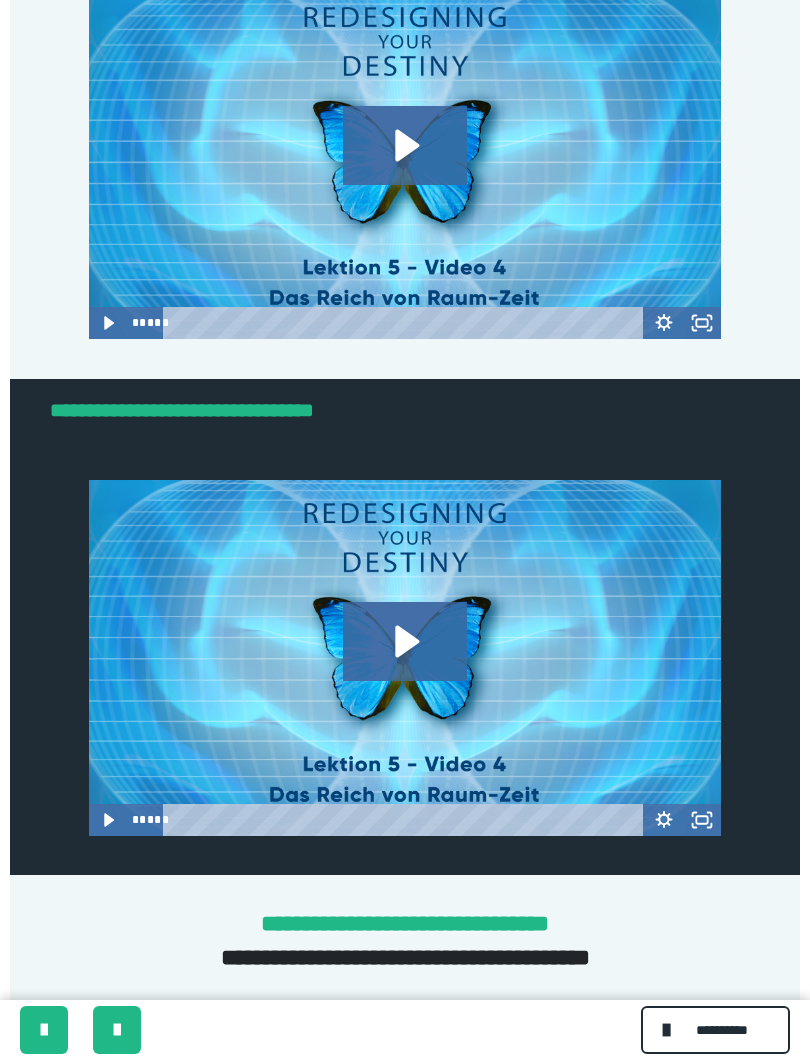 click on "**********" at bounding box center (722, 1030) 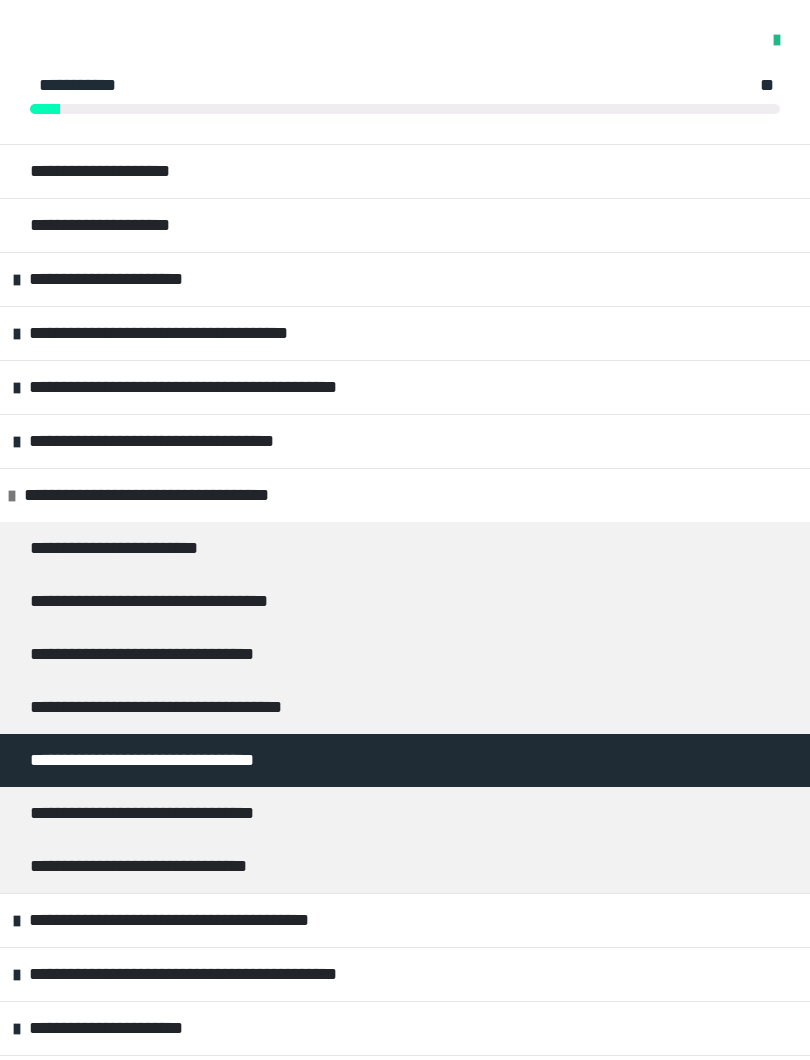 click on "**********" at bounding box center [238, 387] 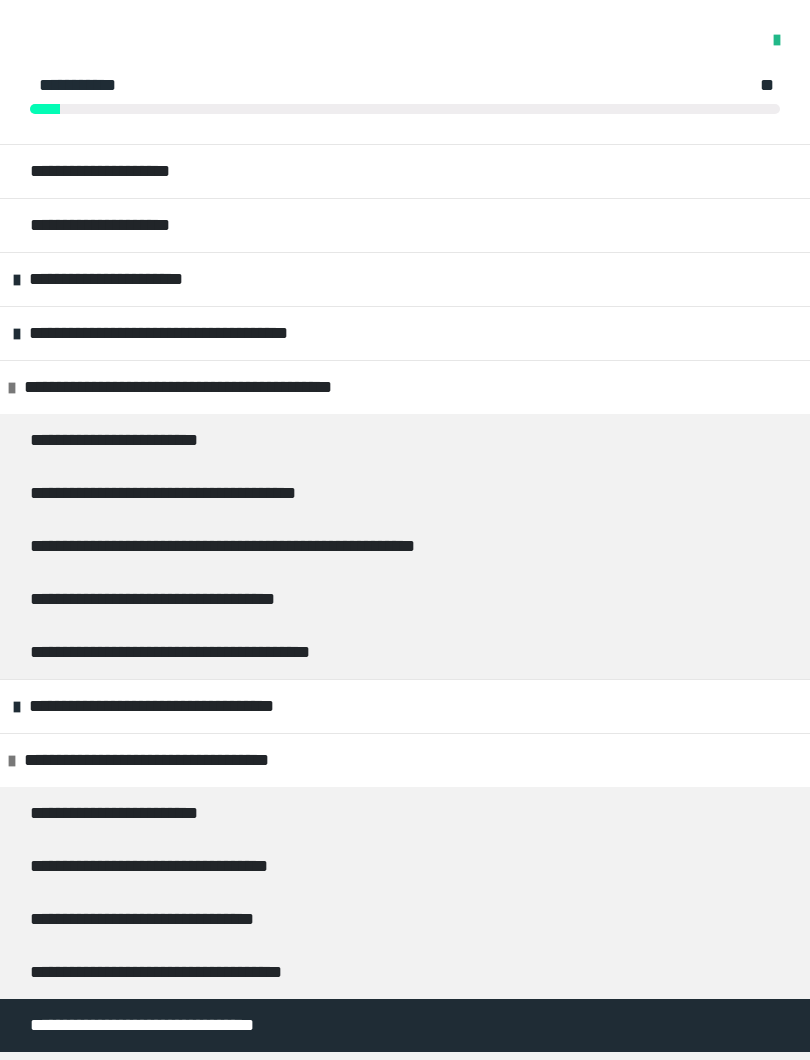 click on "**********" at bounding box center [210, 493] 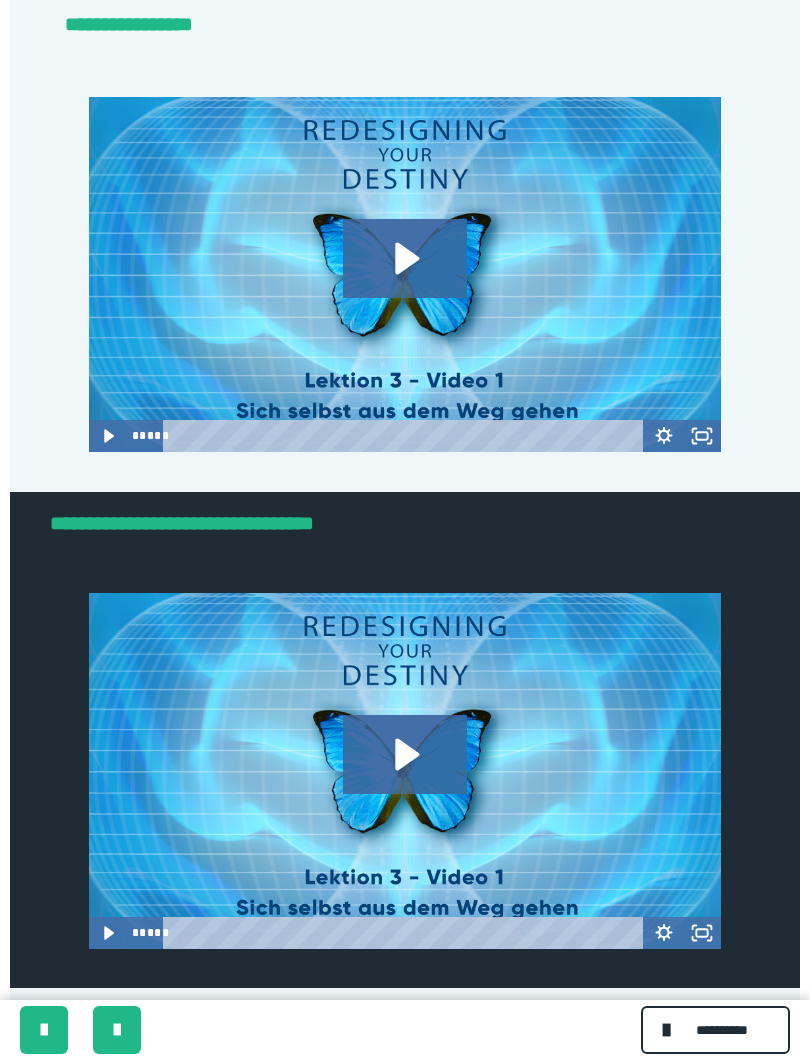 scroll, scrollTop: 793, scrollLeft: 0, axis: vertical 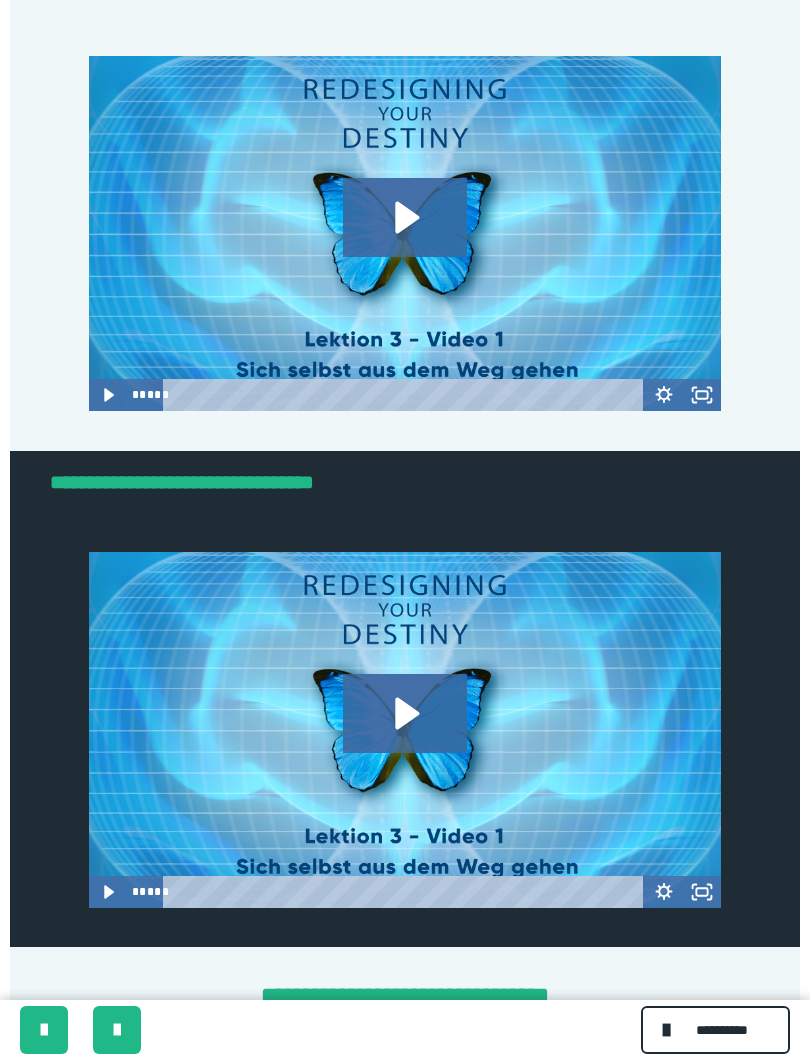 click 